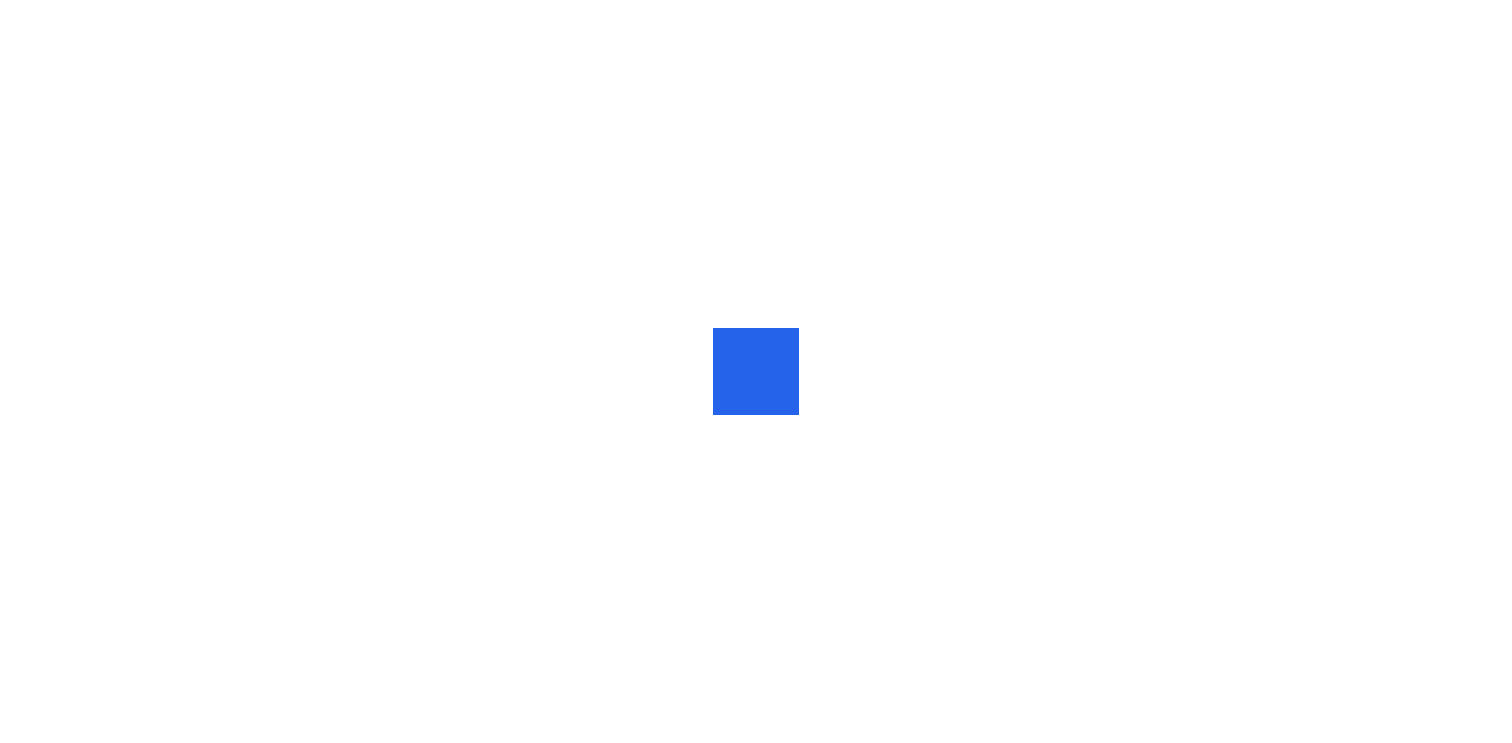 scroll, scrollTop: 0, scrollLeft: 0, axis: both 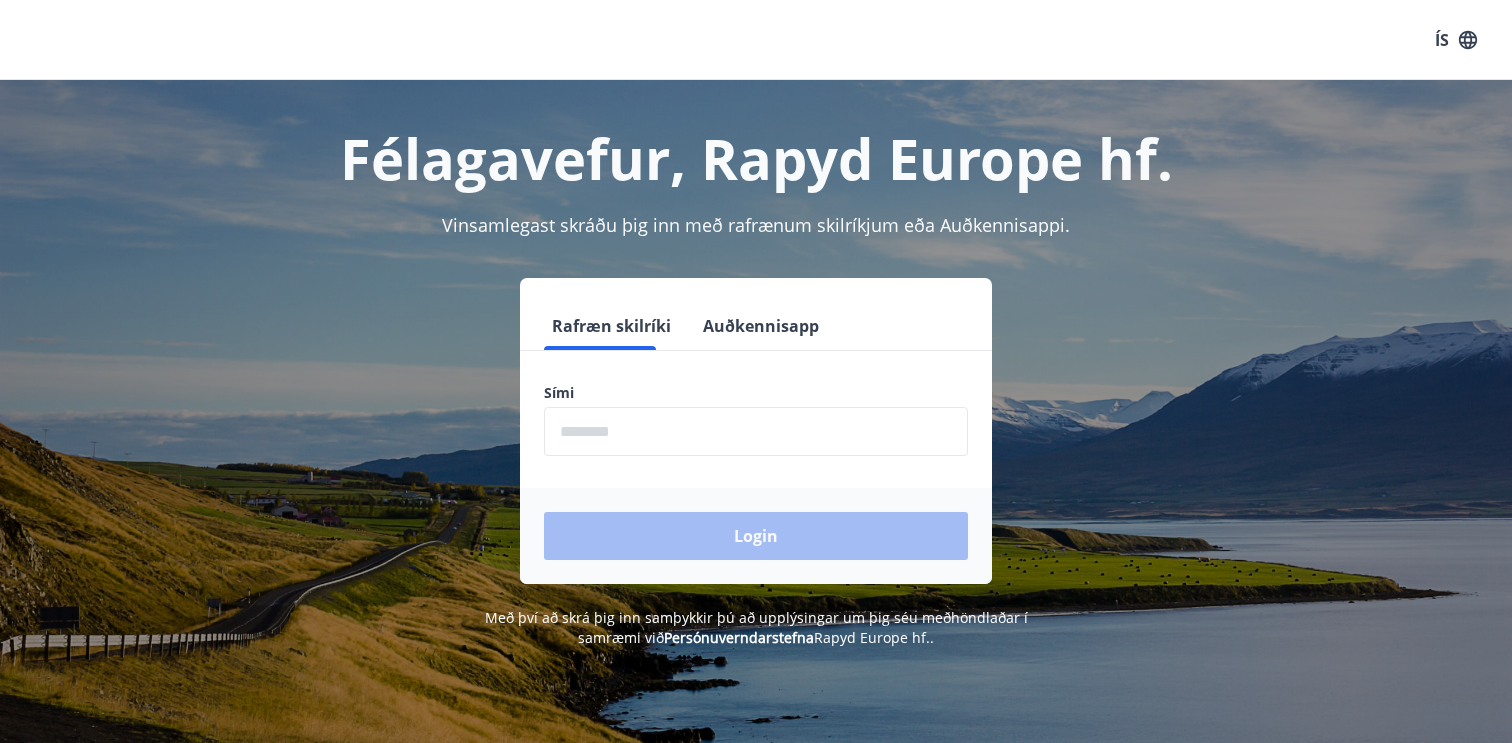 click at bounding box center [756, 431] 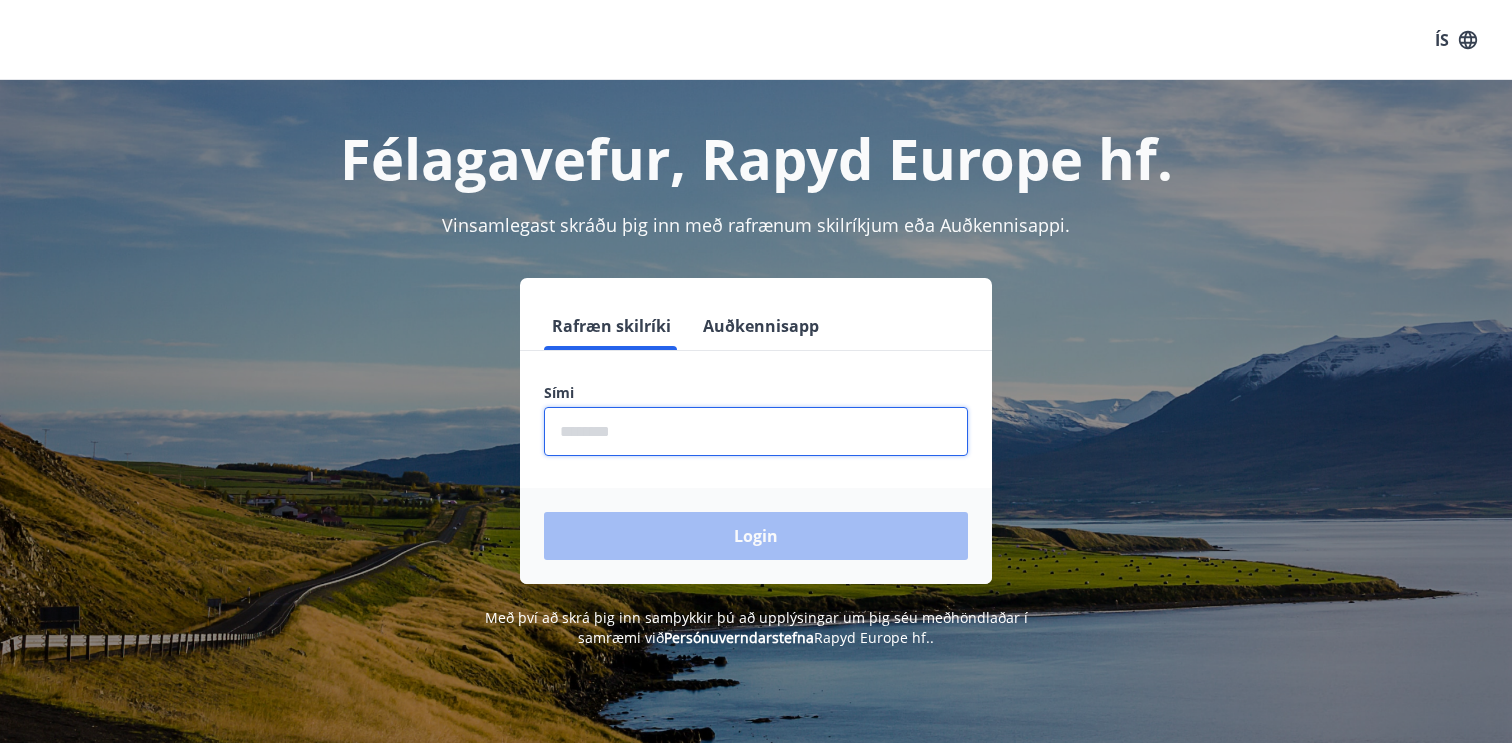 type on "********" 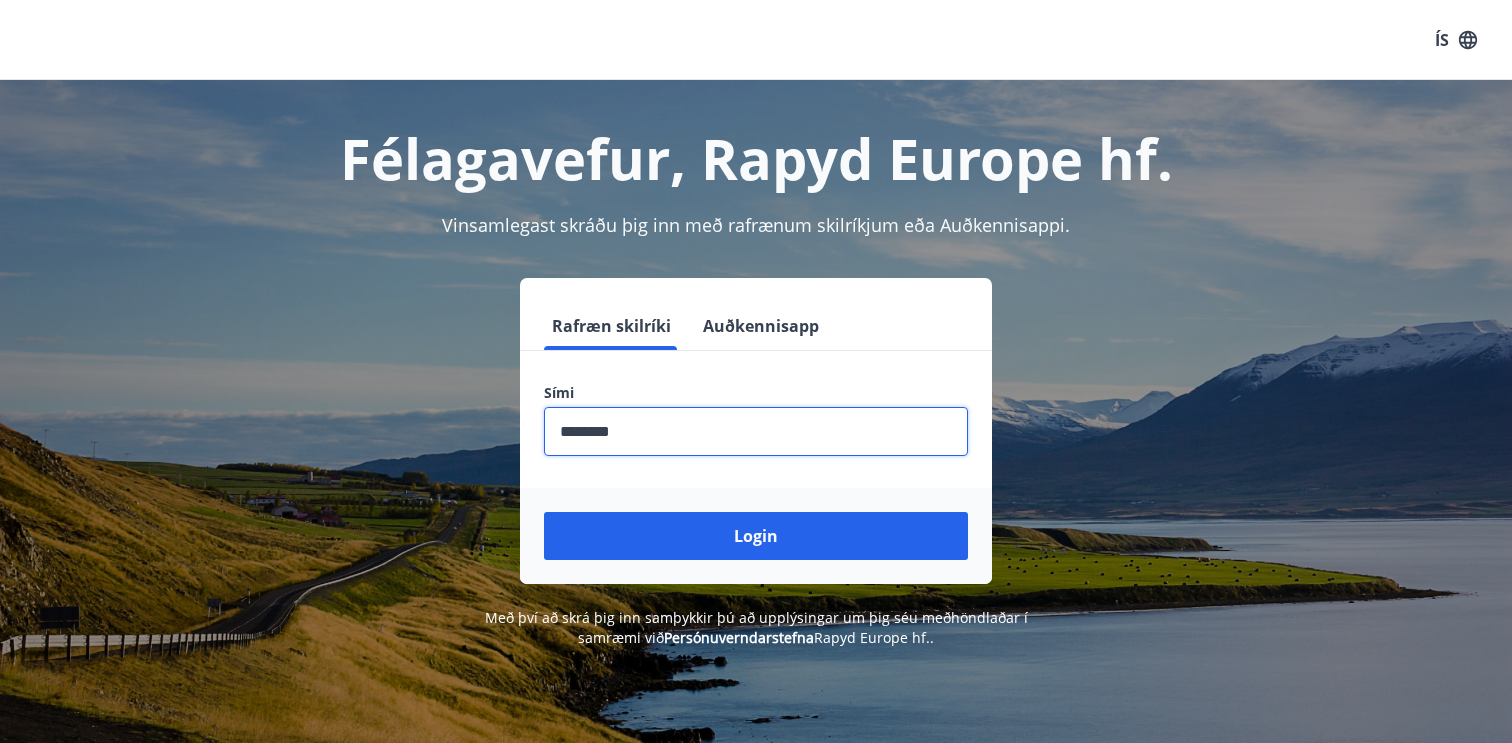 click on "Login" at bounding box center (756, 536) 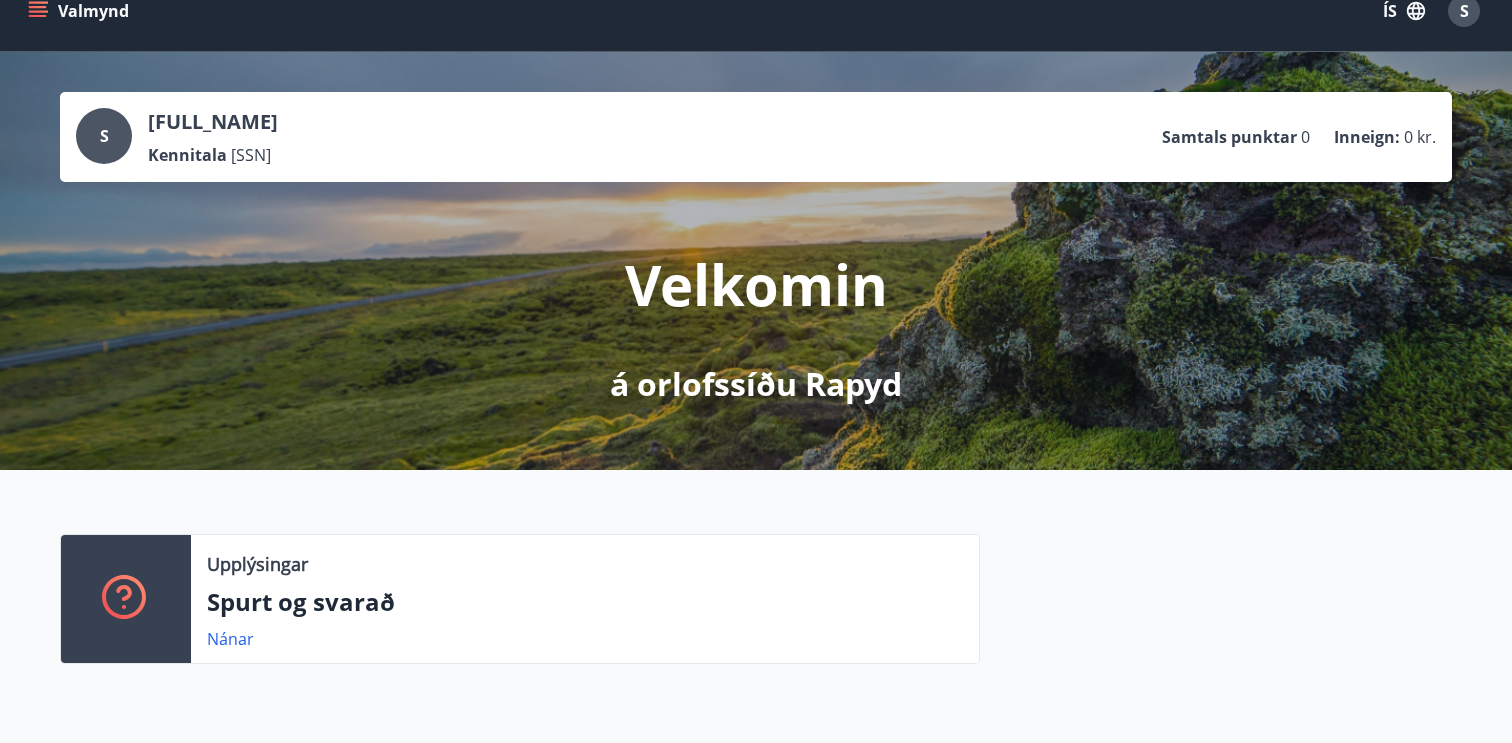 scroll, scrollTop: 246, scrollLeft: 0, axis: vertical 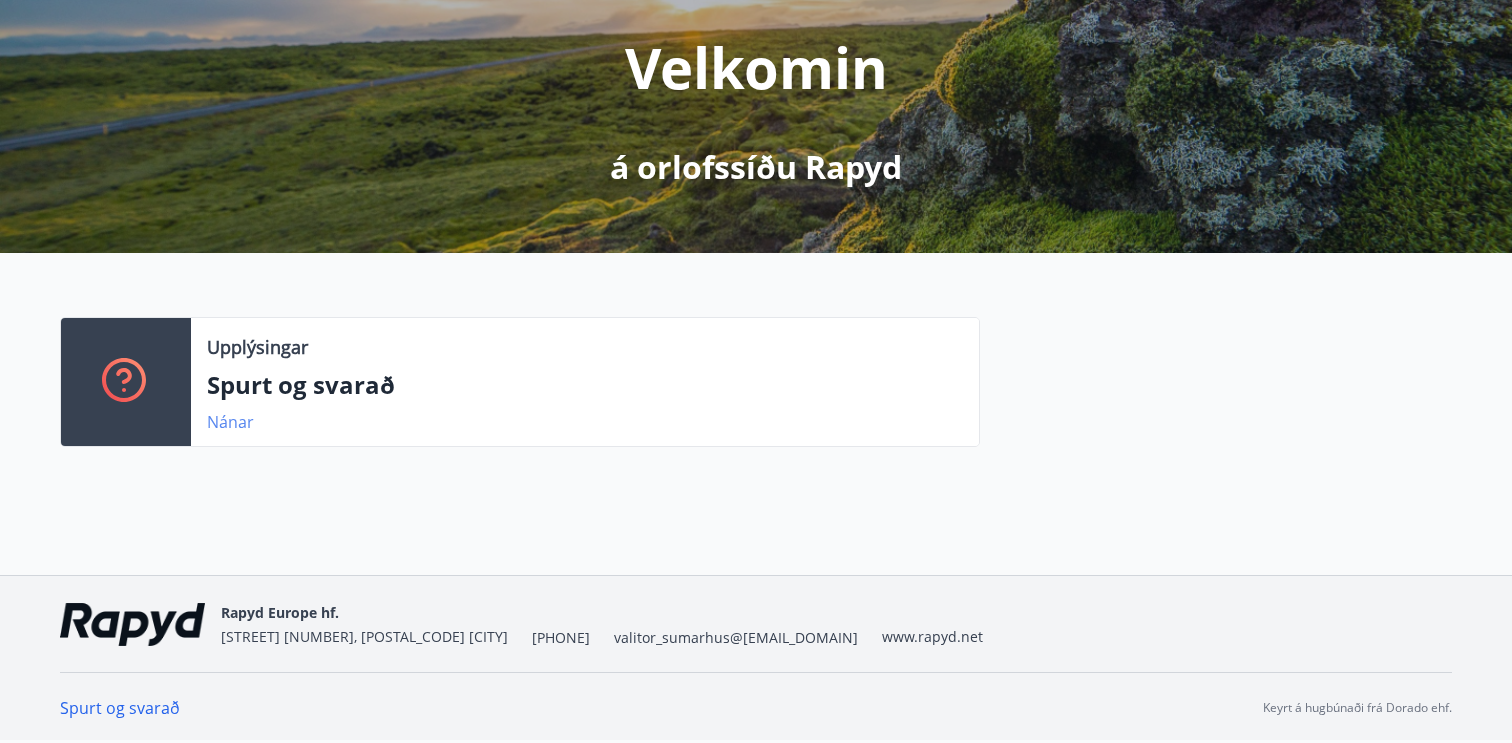 click on "Nánar" at bounding box center [230, 422] 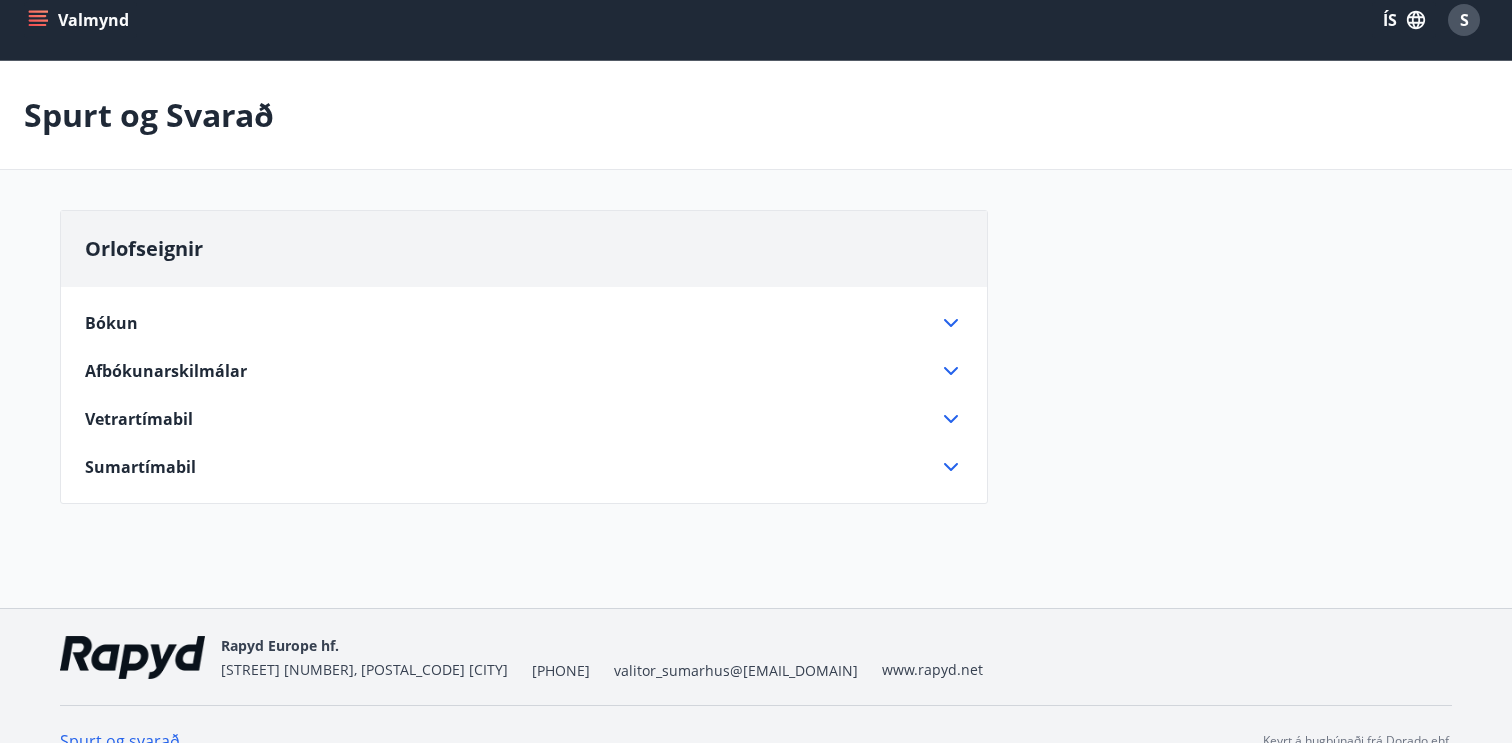 scroll, scrollTop: 34, scrollLeft: 0, axis: vertical 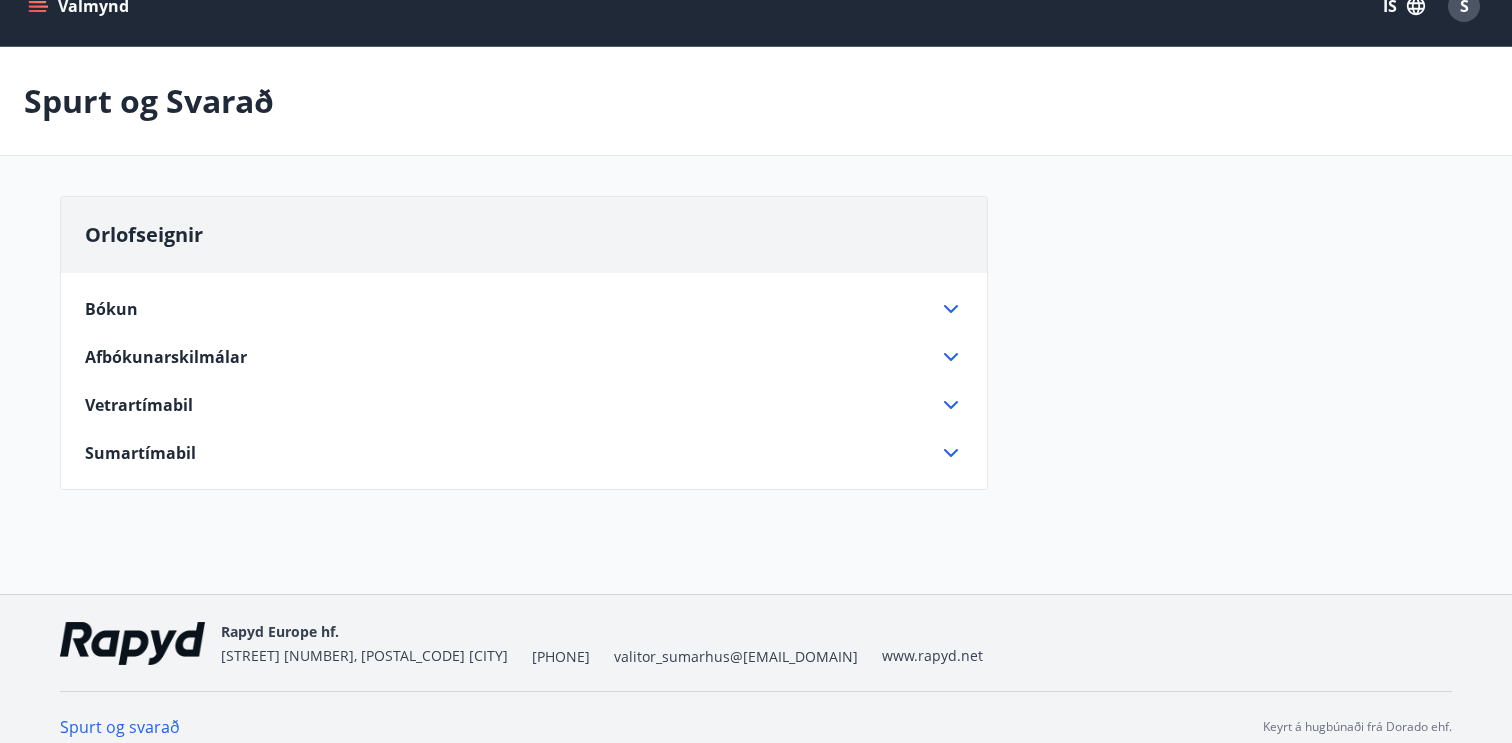 click on "Bókun" at bounding box center (512, 309) 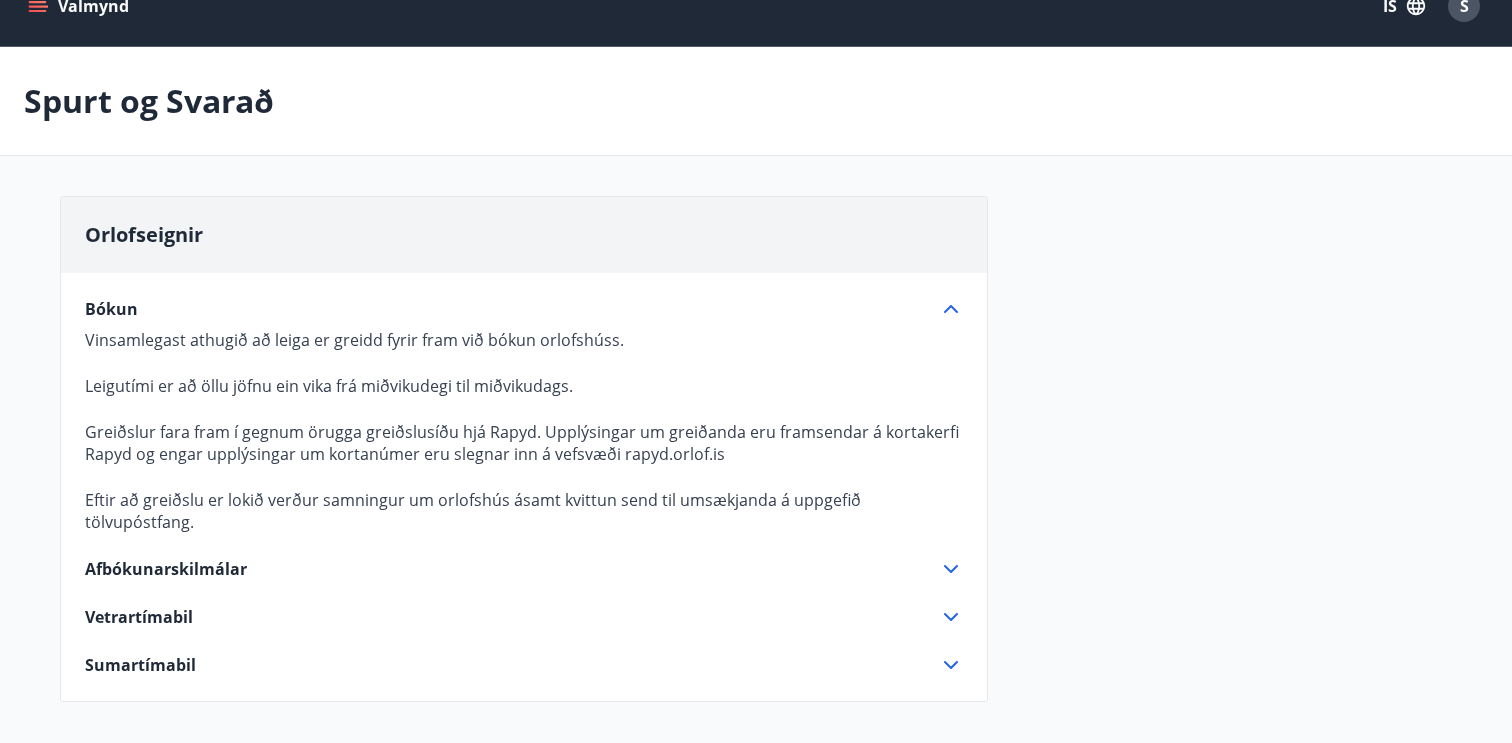 click on "Bókun" at bounding box center (512, 309) 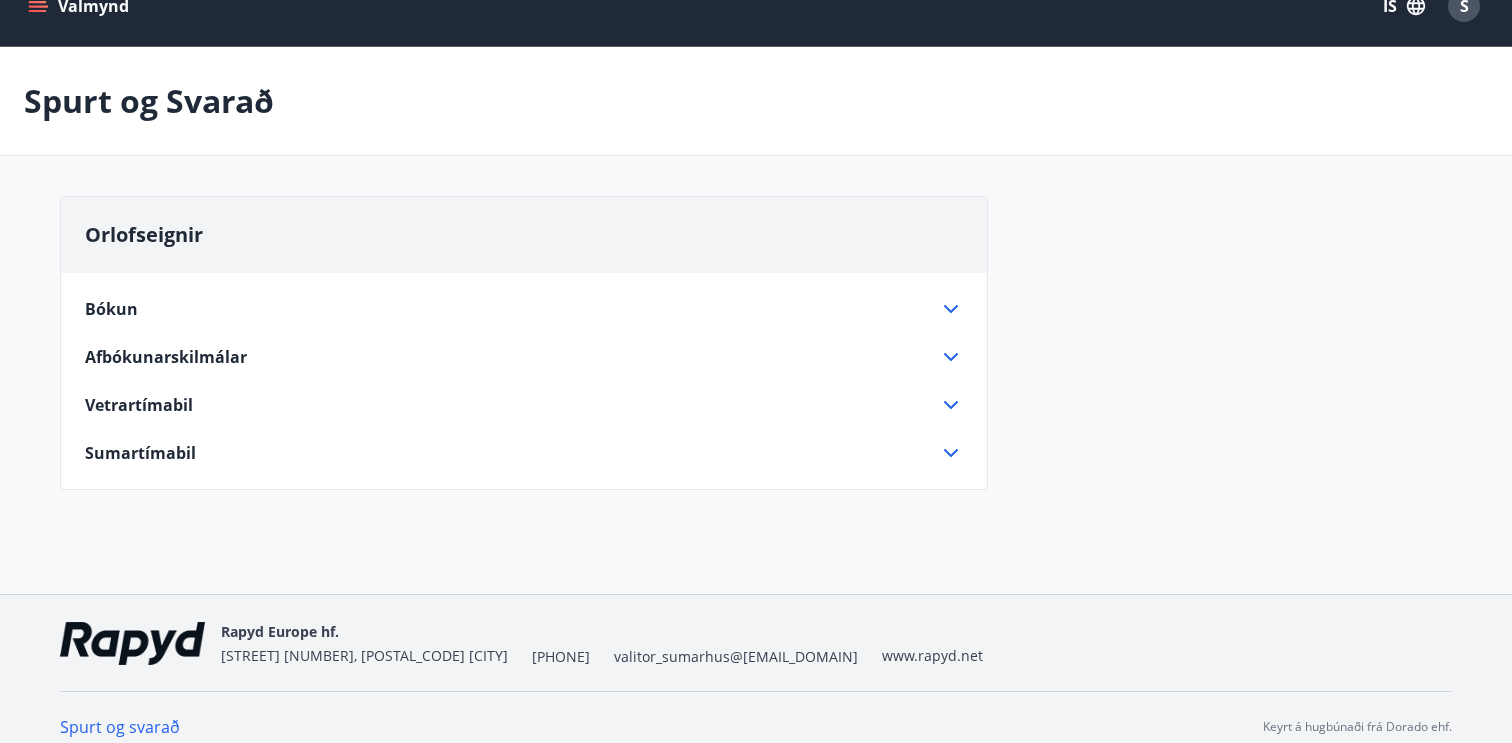 click on "Valmynd" at bounding box center (80, 6) 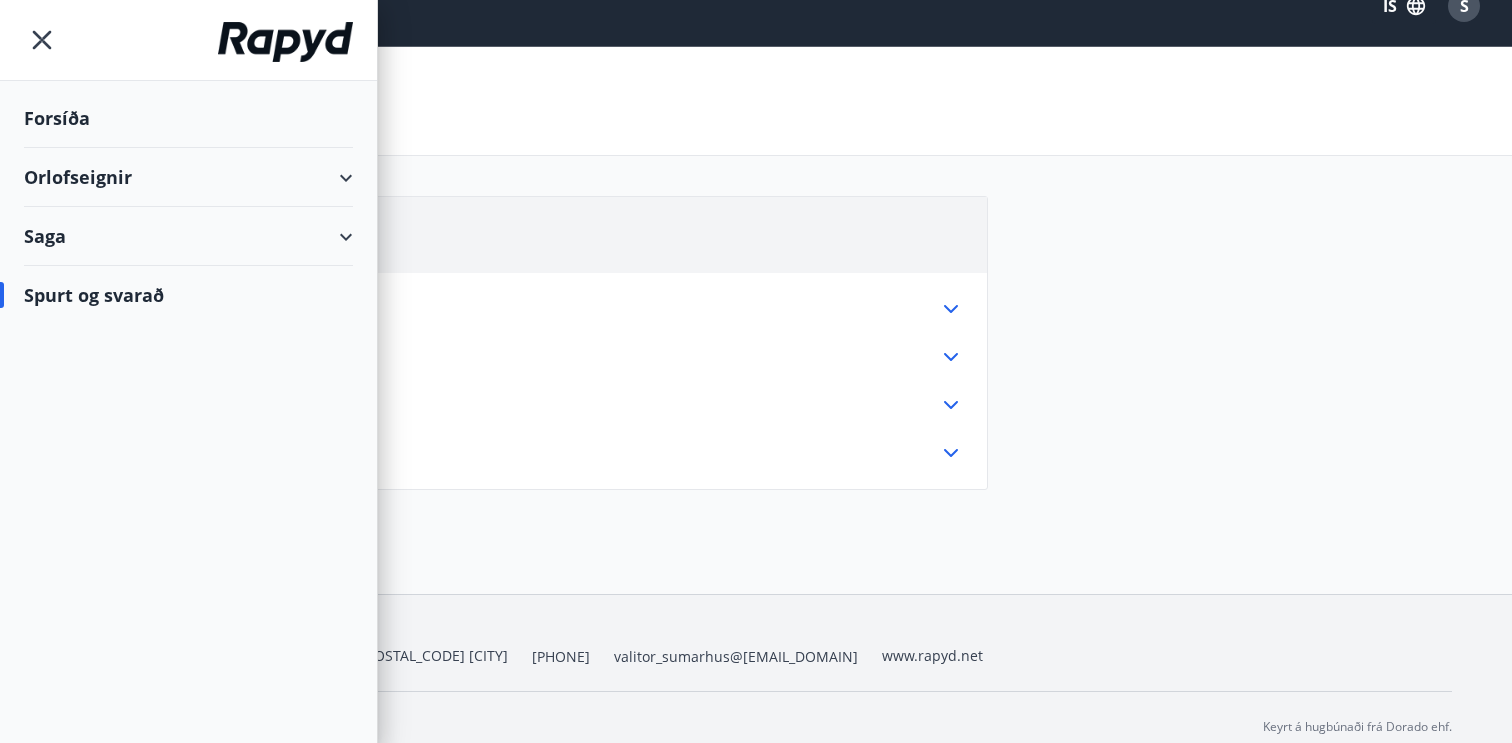 click at bounding box center [188, 40] 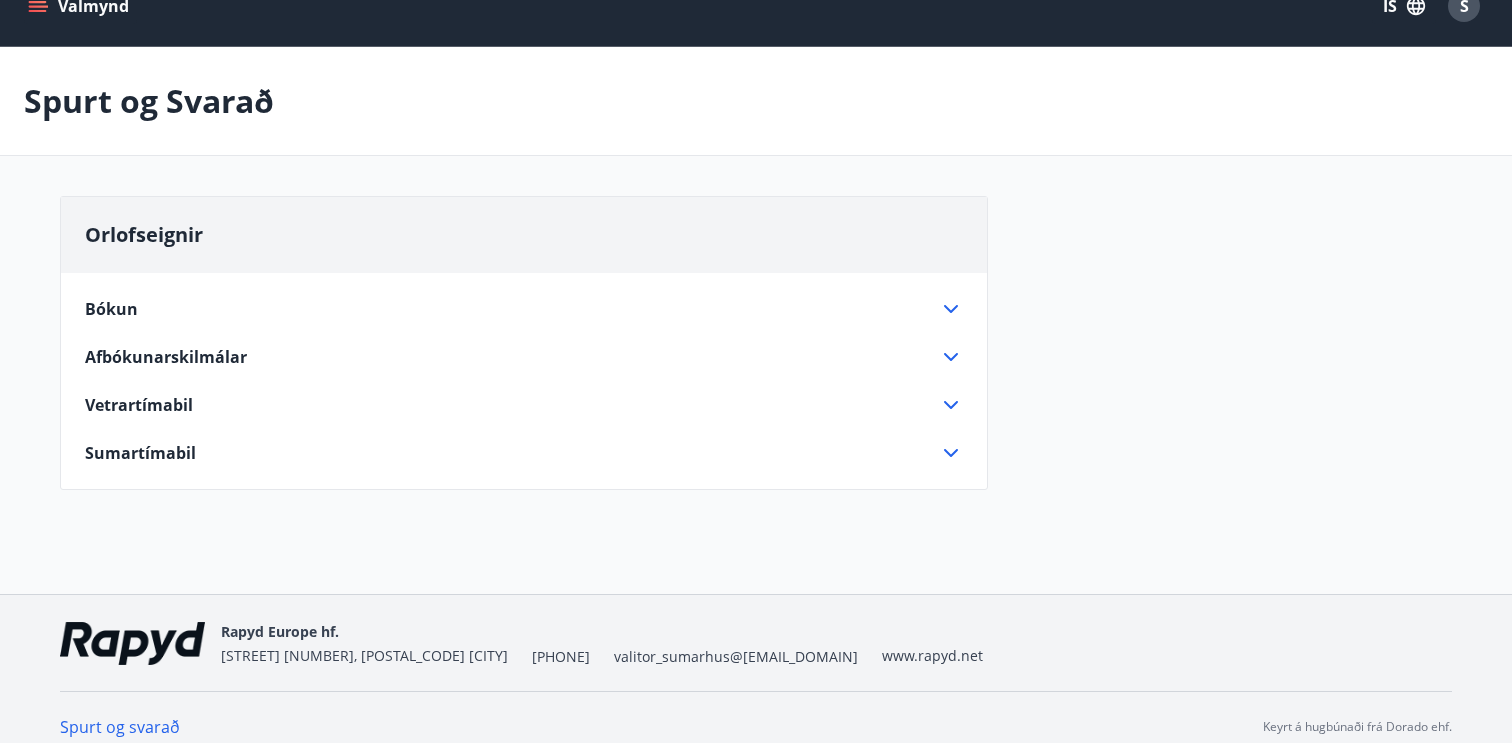 click on "Sumartímabil" at bounding box center (140, 453) 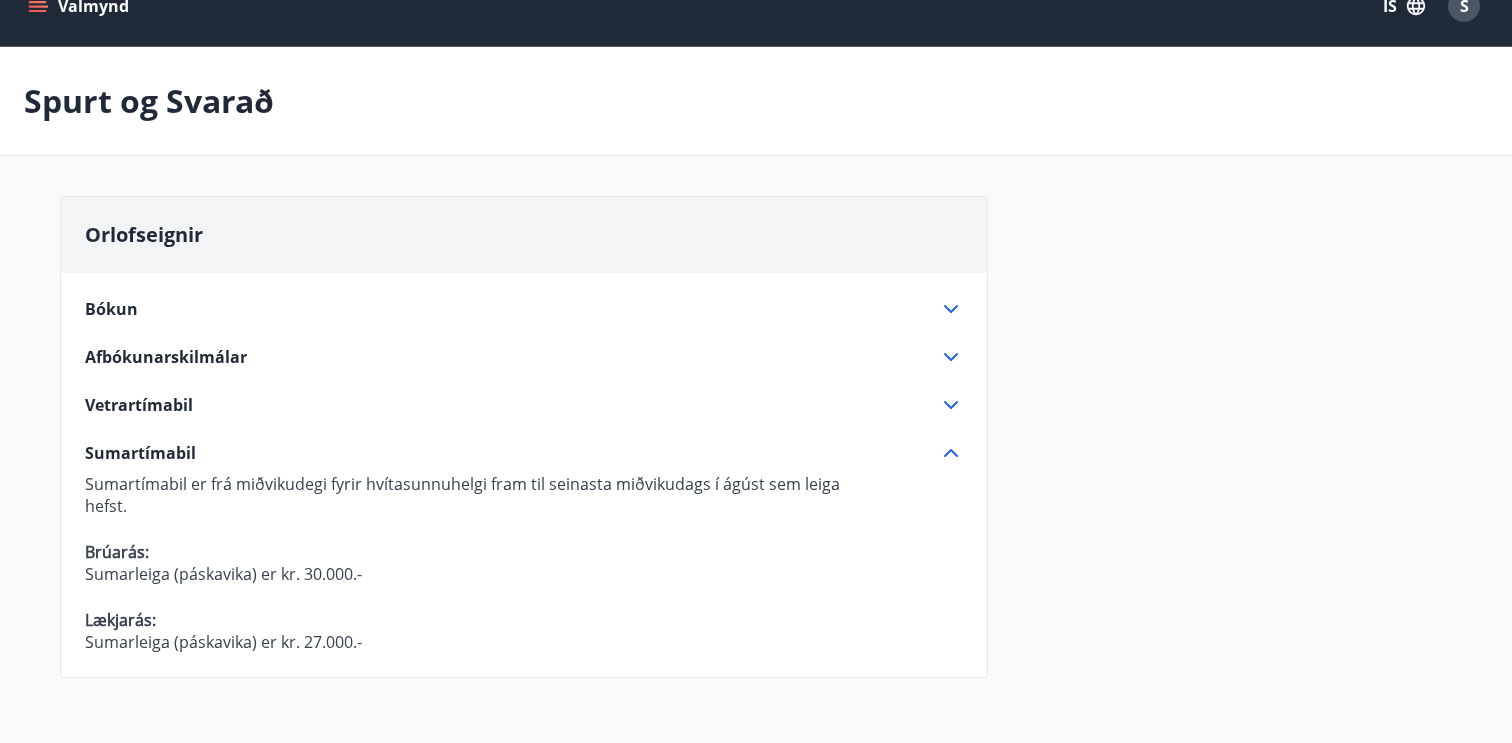 click on "Bókun Vinsamlegast athugið að leiga er greidd fyrir fram við bókun orlofshúss.
Leigutími er að öllu jöfnu ein vika frá miðvikudegi til miðvikudags.
Greiðslur fara fram í gegnum örugga greiðslusíðu hjá Rapyd. Upplýsingar um greiðanda eru framsendar á kortakerfi Rapyd og engar upplýsingar um kortanúmer eru slegnar inn á vefsvæði rapyd.orlof.is
Eftir að greiðslu er lokið verður samningur um orlofshús ásamt kvittun send til umsækjanda á uppgefið tölvupóstfang.
Afbókunarskilmálar Ef til afbókunar kemur eru endurgreiðslur í Inneignarformi sem hér segir:
•	Ef orlofshúsið er afbókað með 8 daga fyrirvara eða meira fæst 100% leigugjaldsins endurgreitt með  inneign.
•	Ef orlofshúsið er afbókað með 4-7 daga fyrirvara fæst 50% leigugjaldsins endurgreitt með inneign.
•	Ef orlofshúsið er afbókað þegar minna en 3 dagar - 72 klukkustundir eru í upphaf leigutöku þarf að greiða fulla leigu.
Vetrartímabil
Brúarás :" at bounding box center [524, 463] 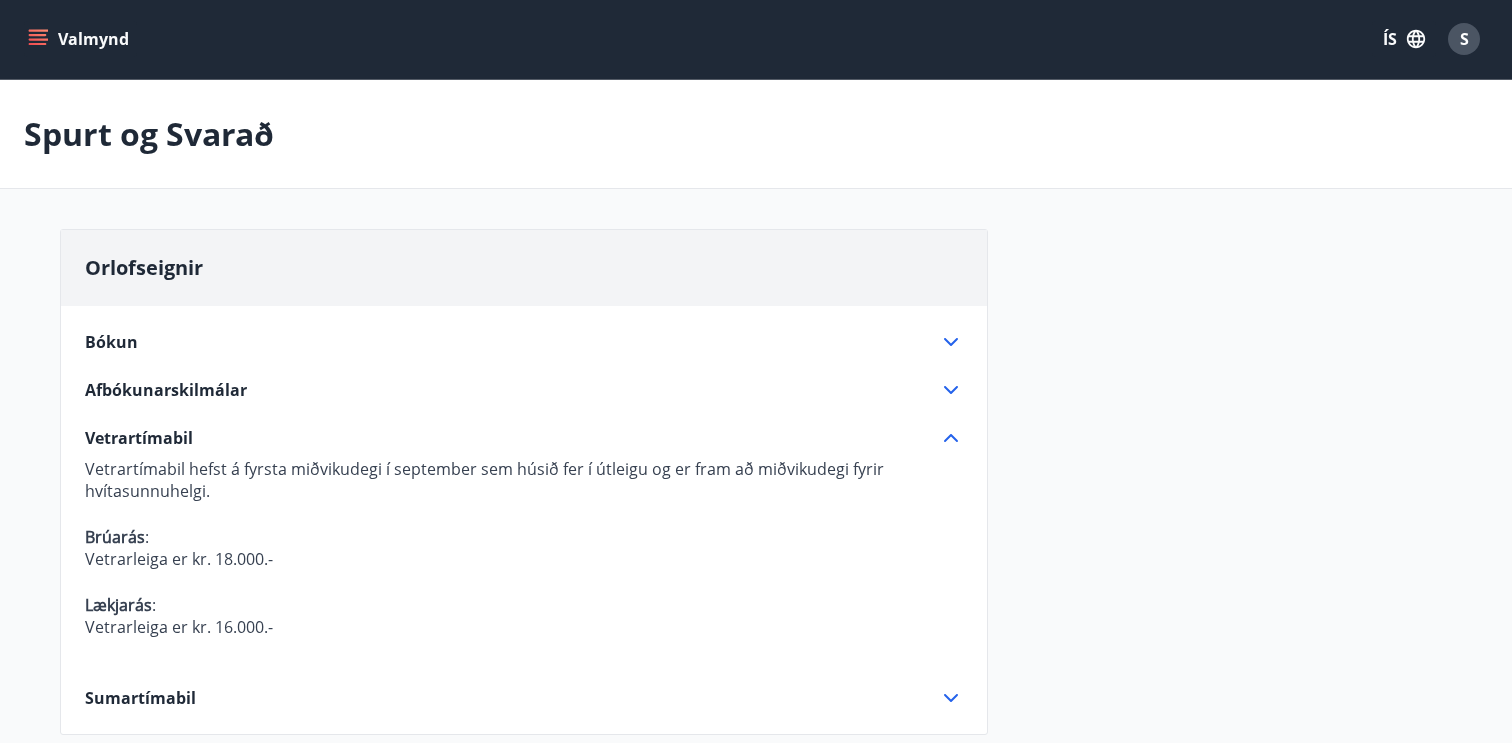 scroll, scrollTop: 0, scrollLeft: 0, axis: both 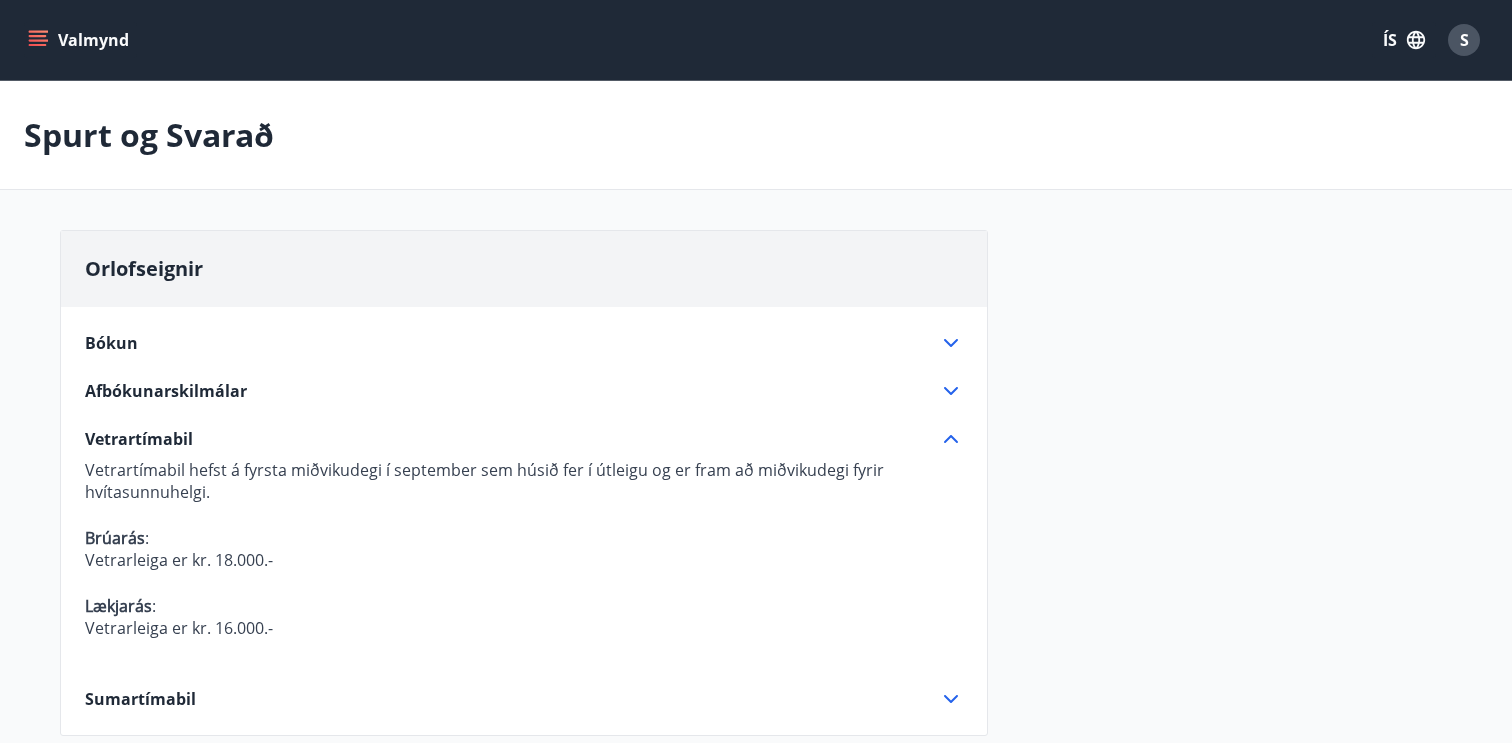 click 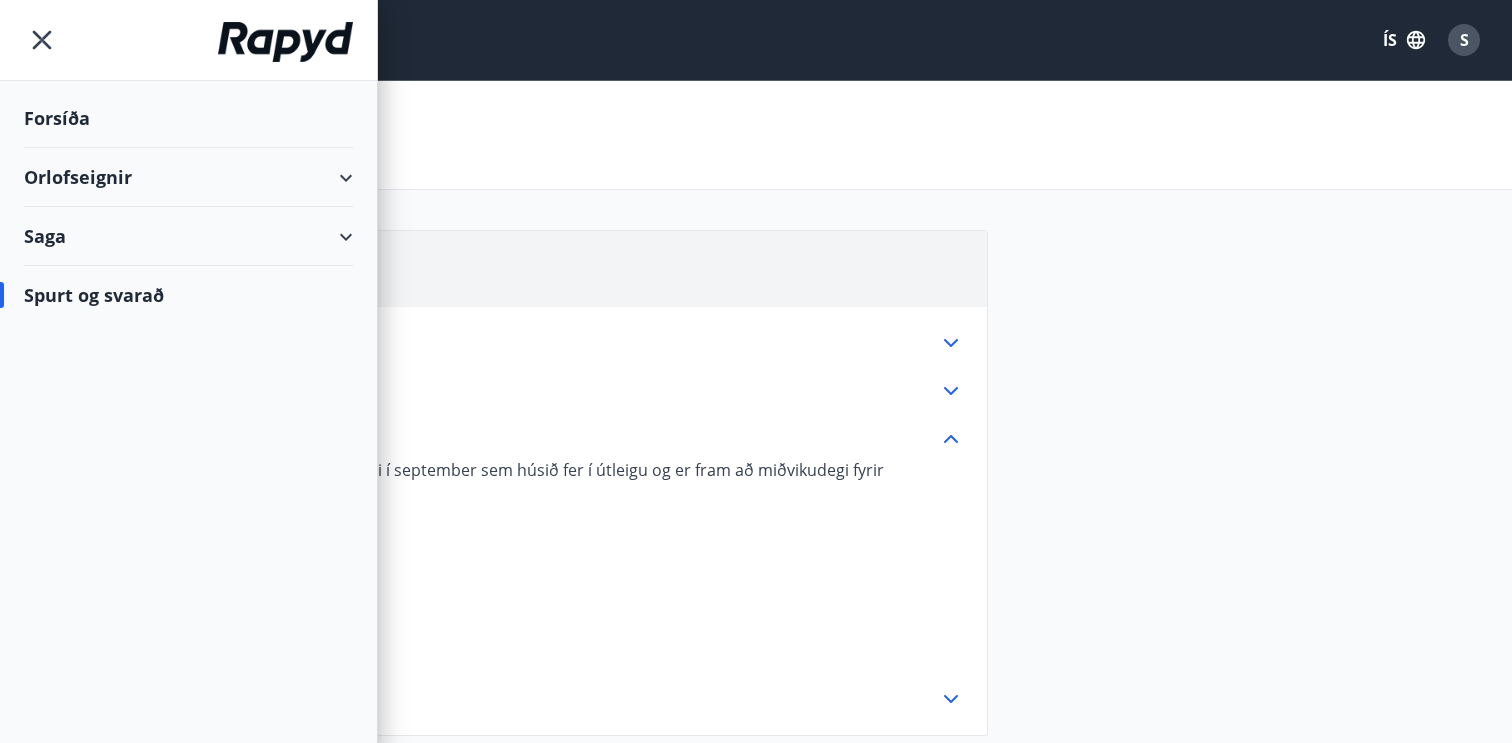 click on "Orlofseignir" at bounding box center (188, 177) 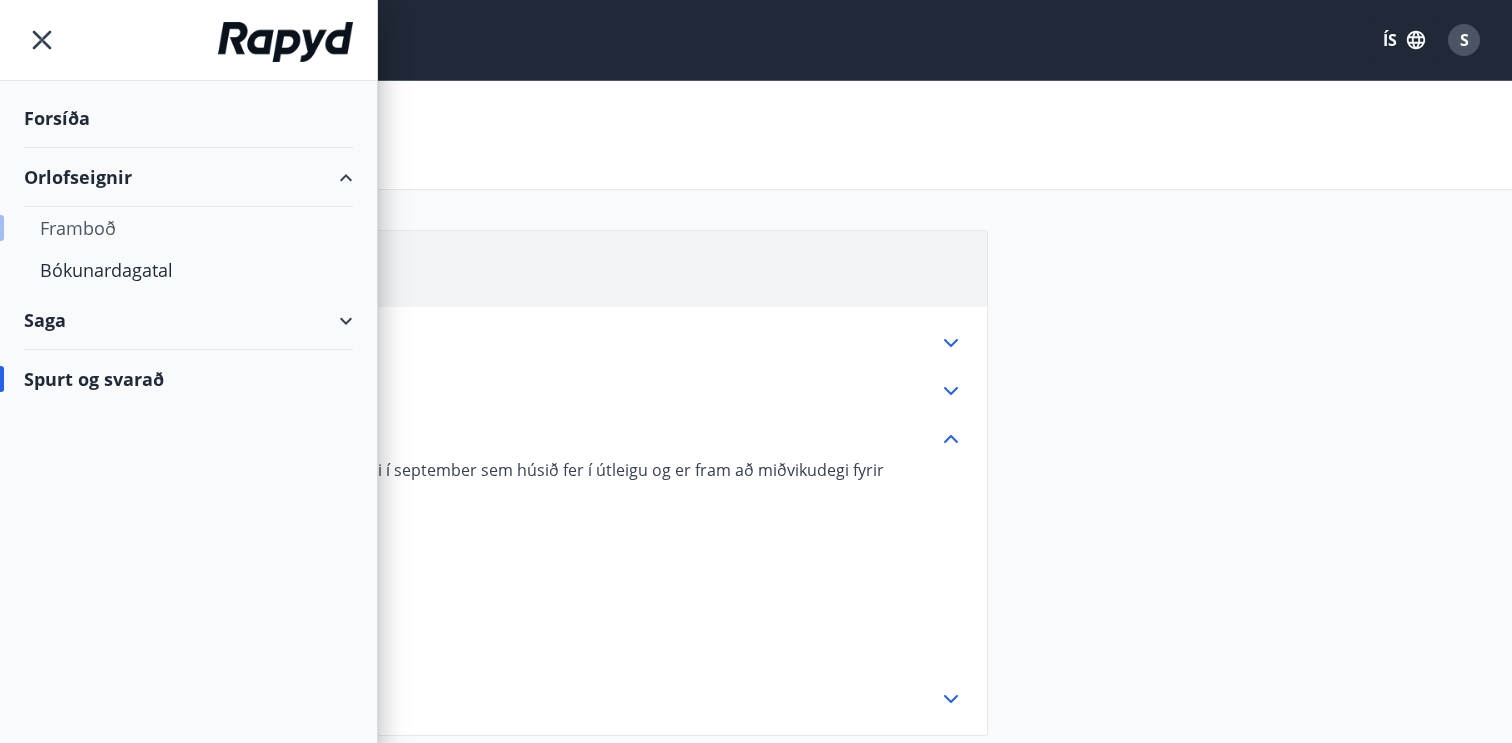 click on "Framboð" at bounding box center (188, 228) 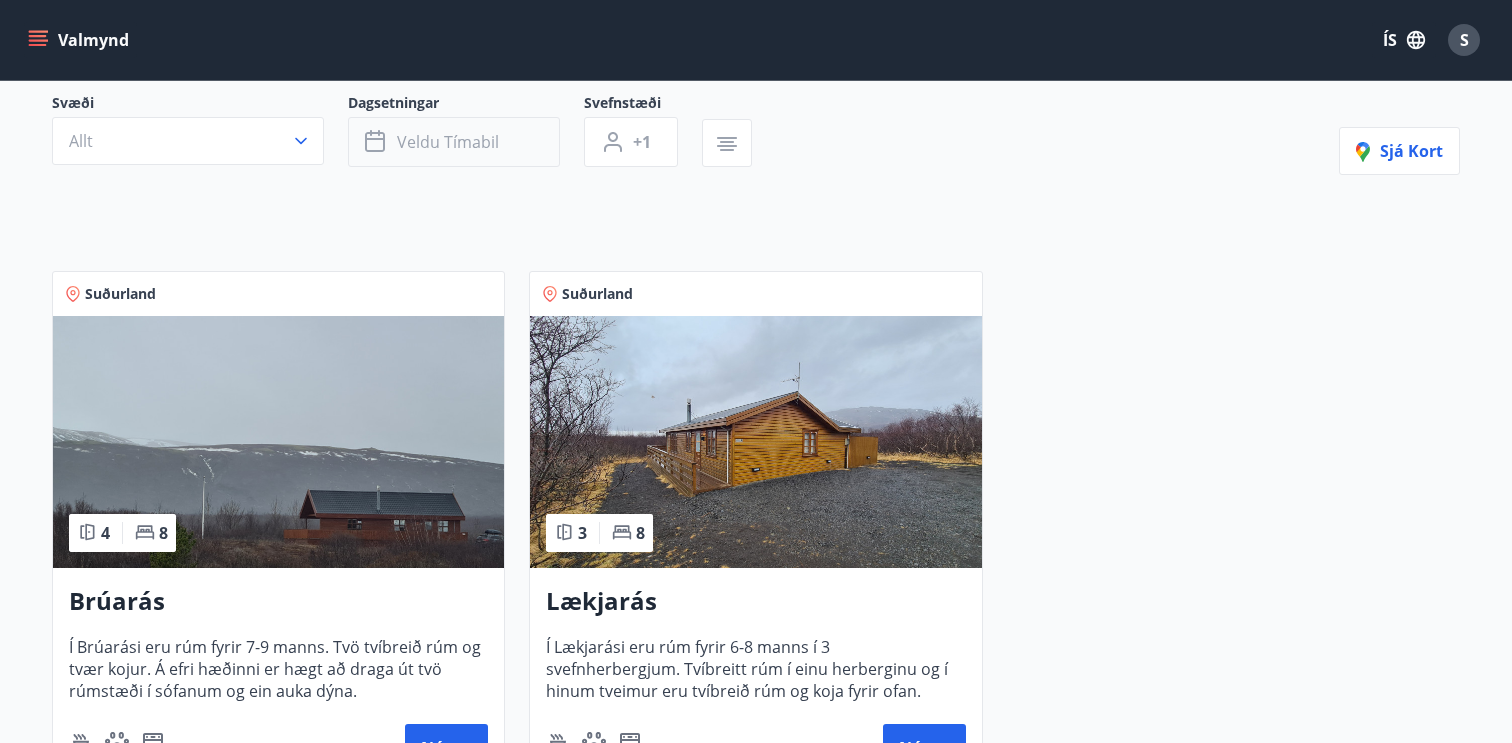 scroll, scrollTop: 109, scrollLeft: 0, axis: vertical 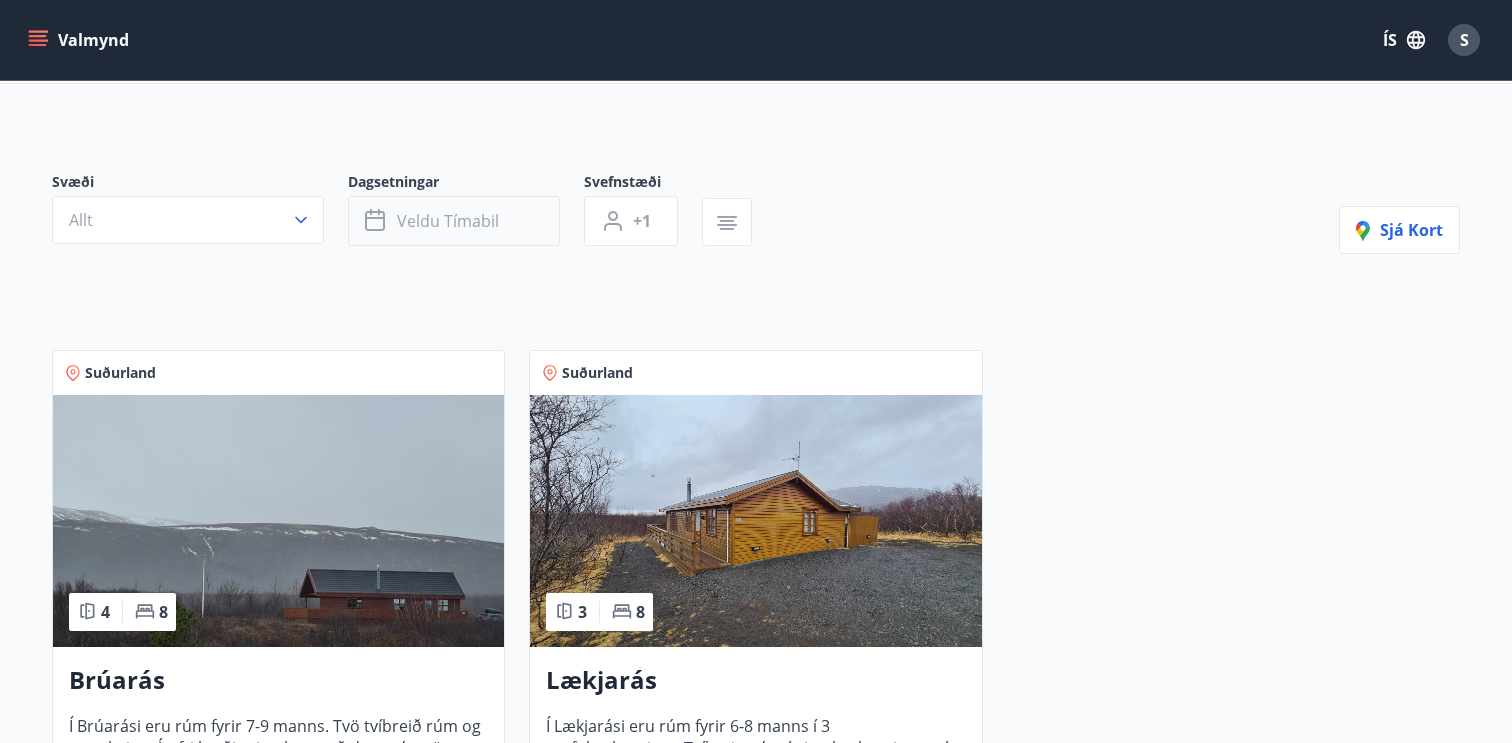 click on "Veldu tímabil" at bounding box center [448, 221] 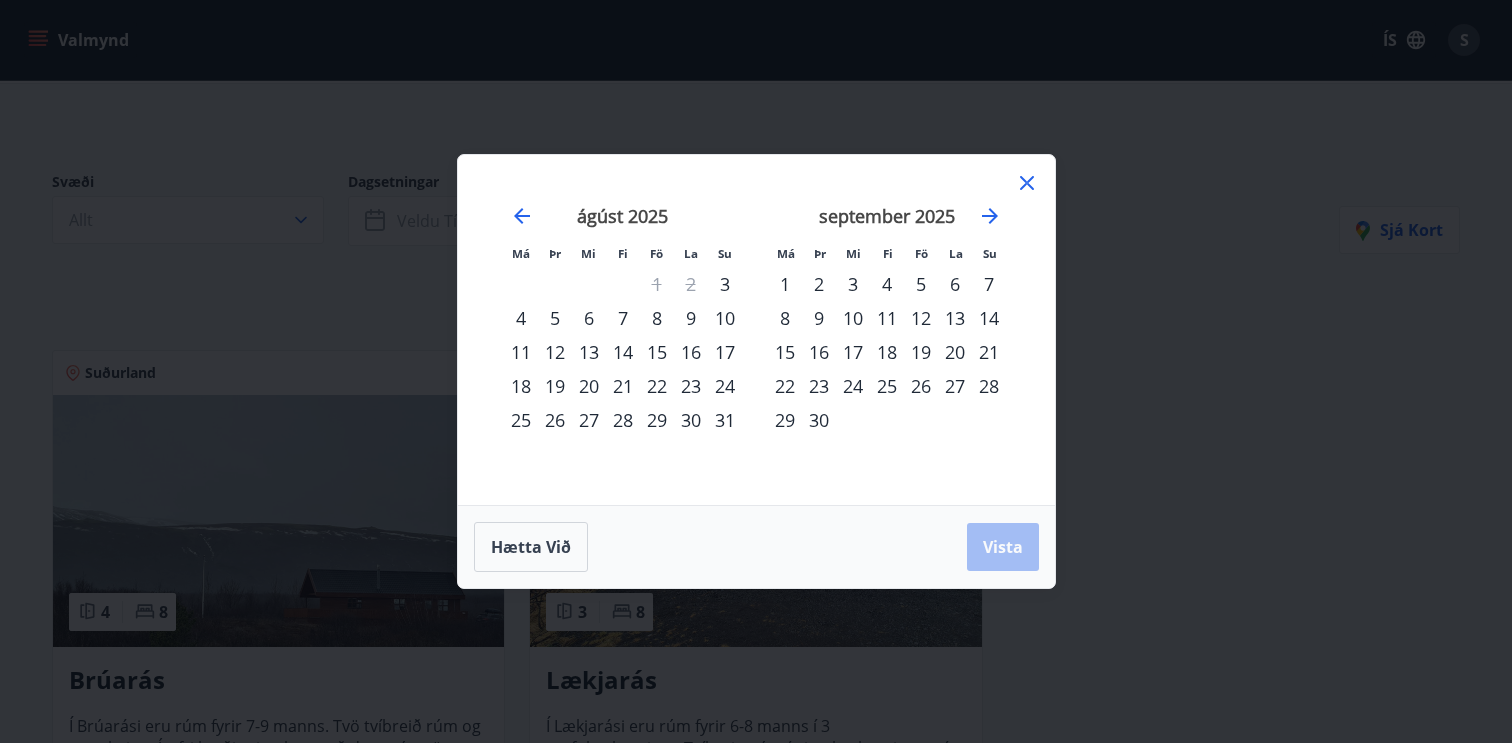 click on "19" at bounding box center (921, 352) 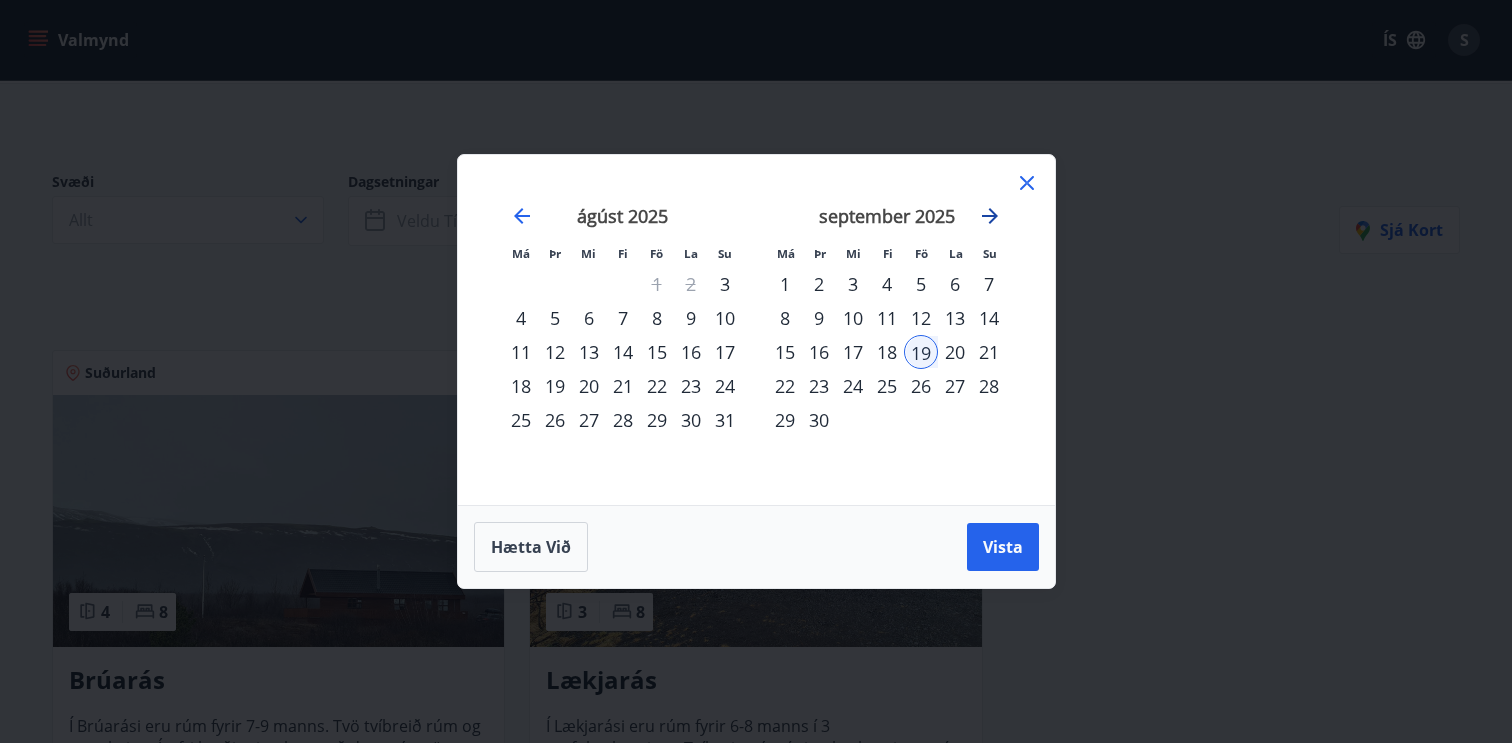 click 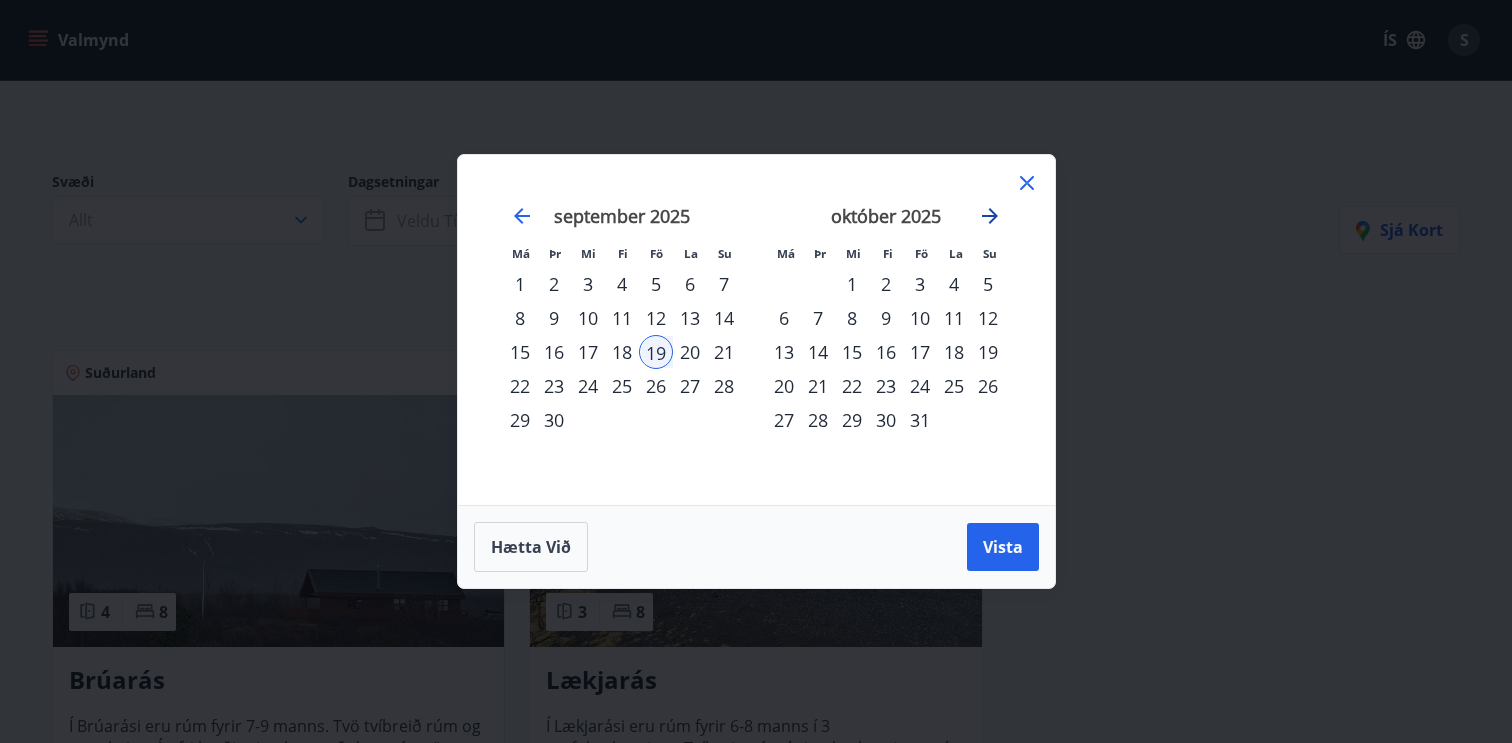 click 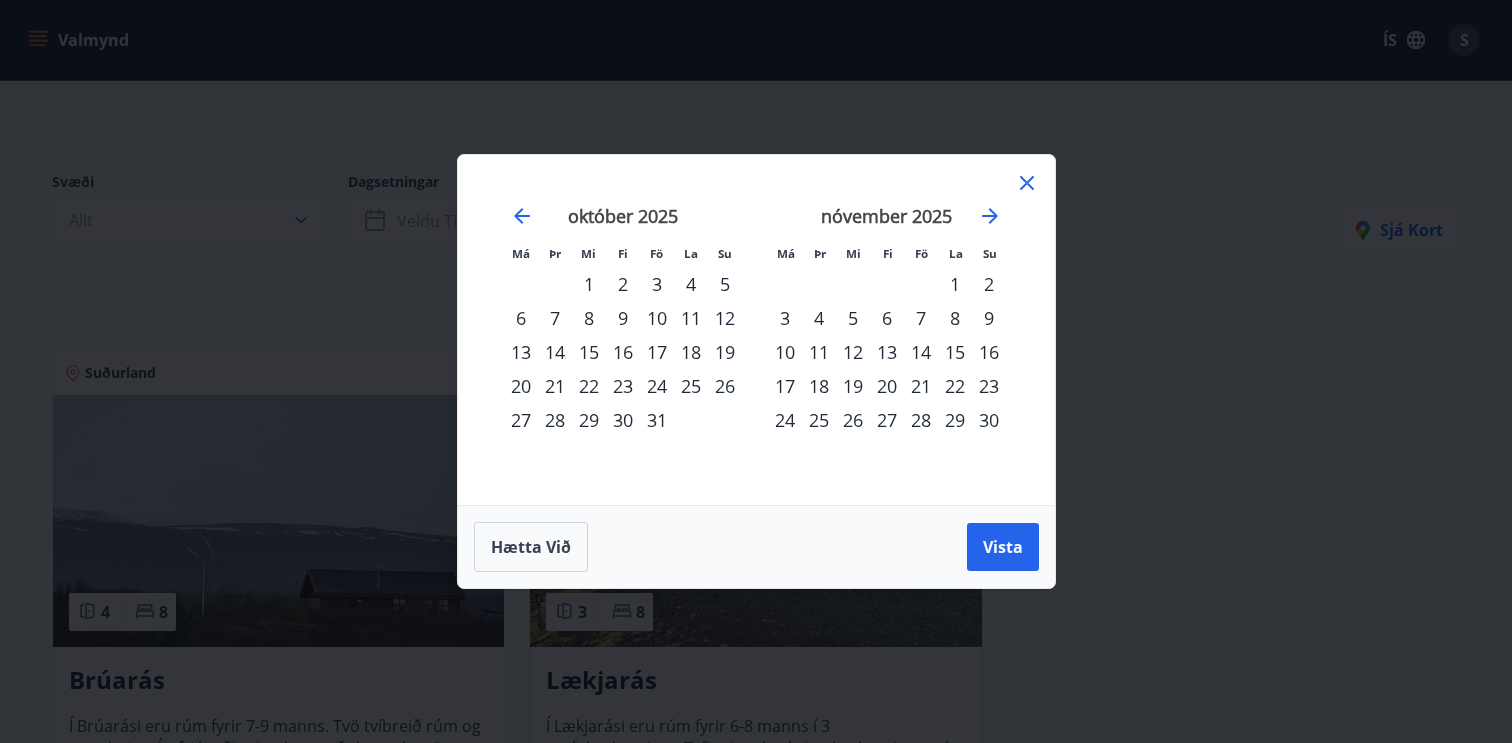 click 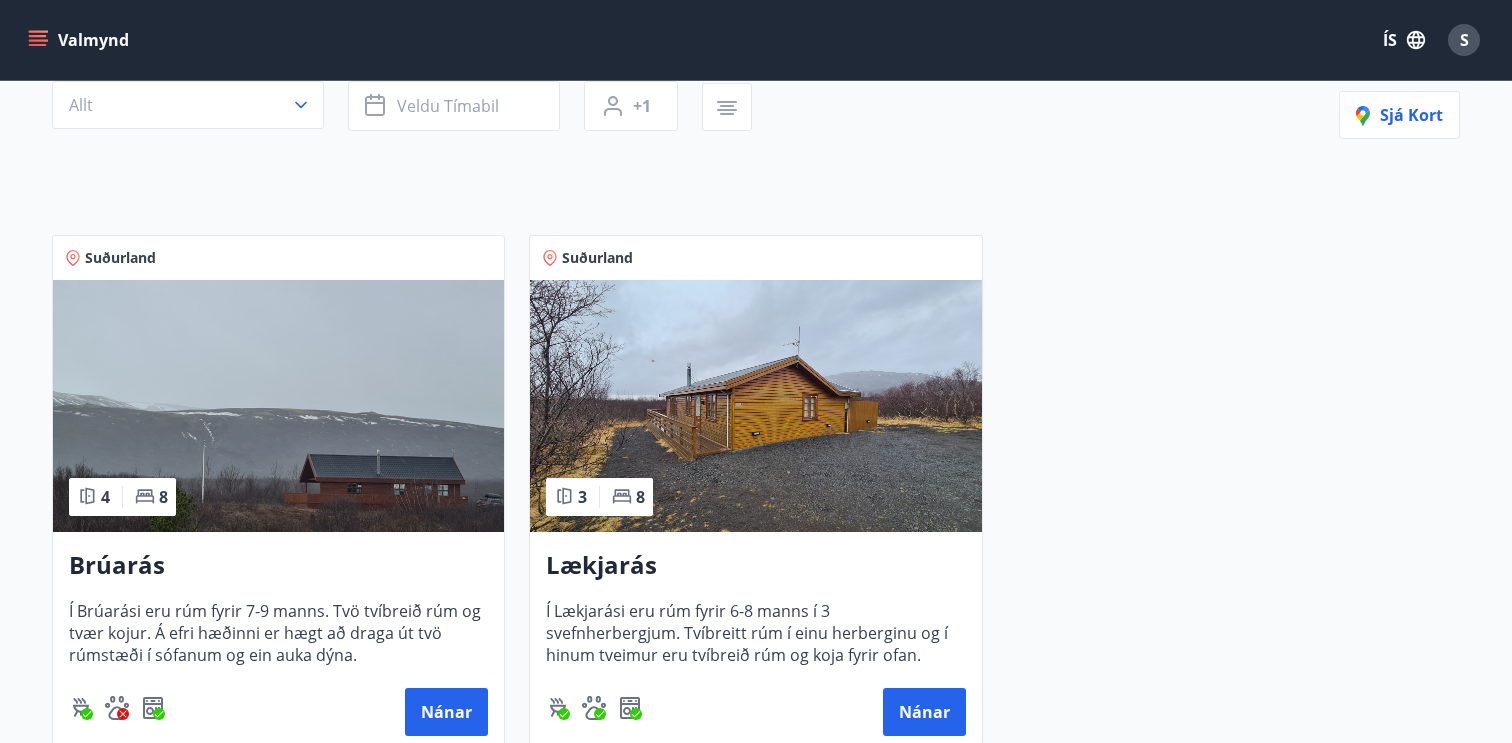 click on "Brúarás" at bounding box center [278, 566] 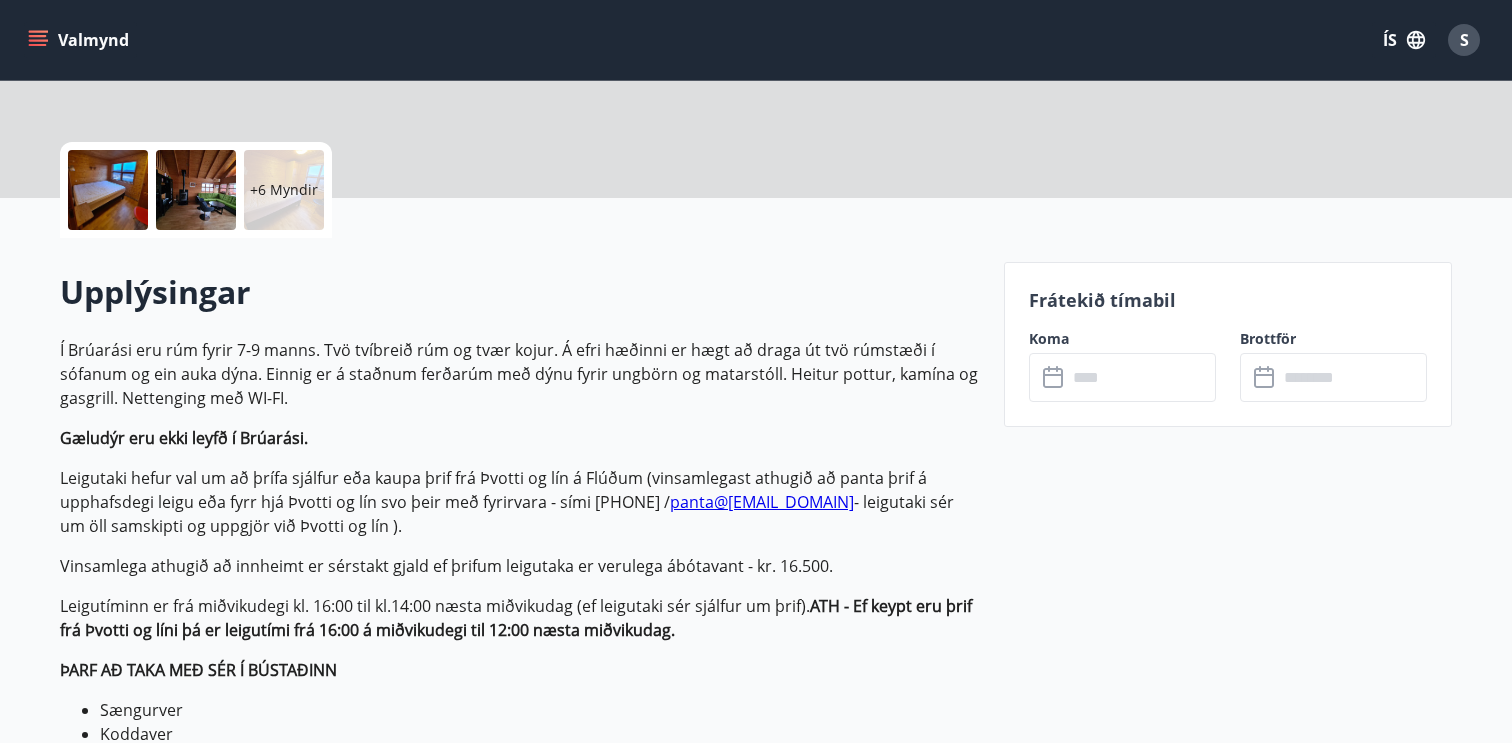 scroll, scrollTop: 404, scrollLeft: 0, axis: vertical 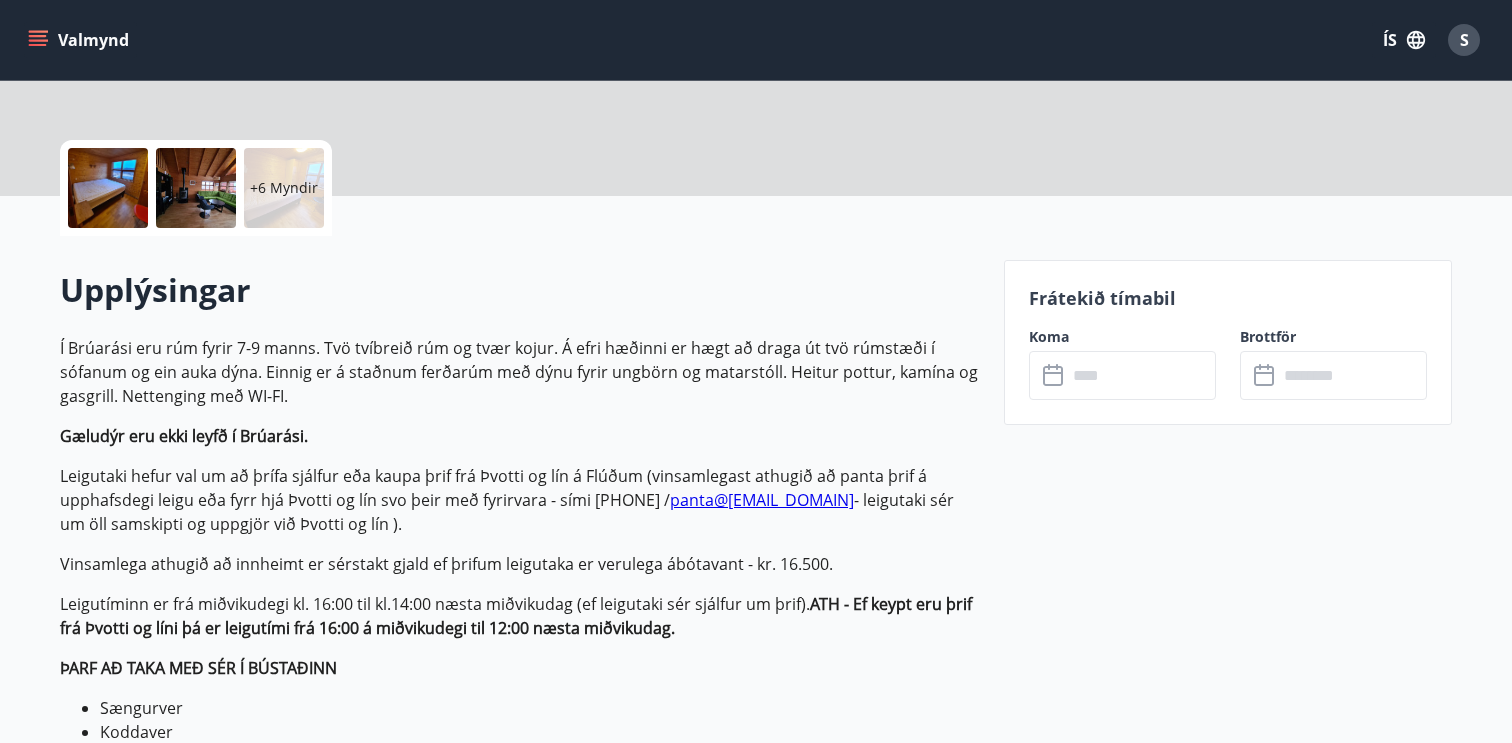 click at bounding box center [1141, 375] 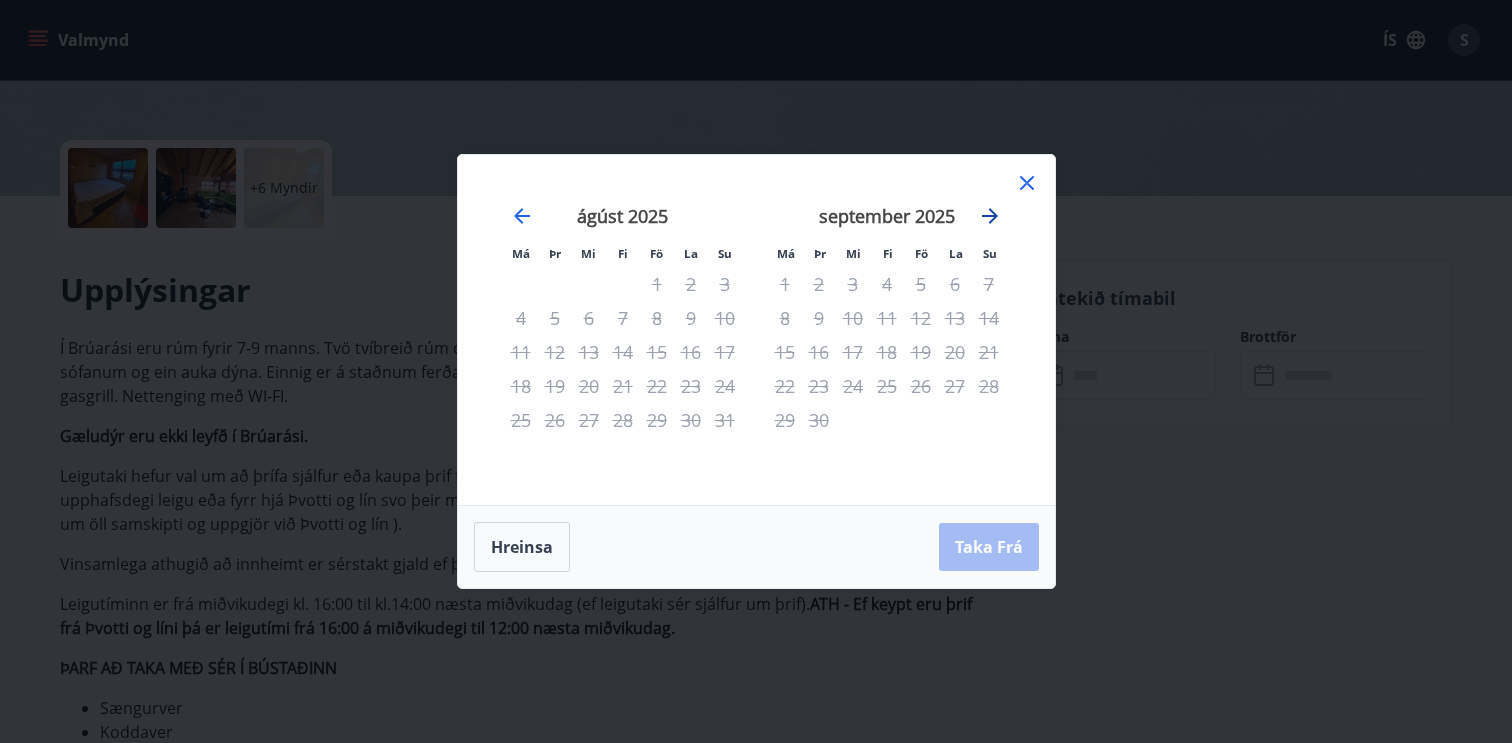 click 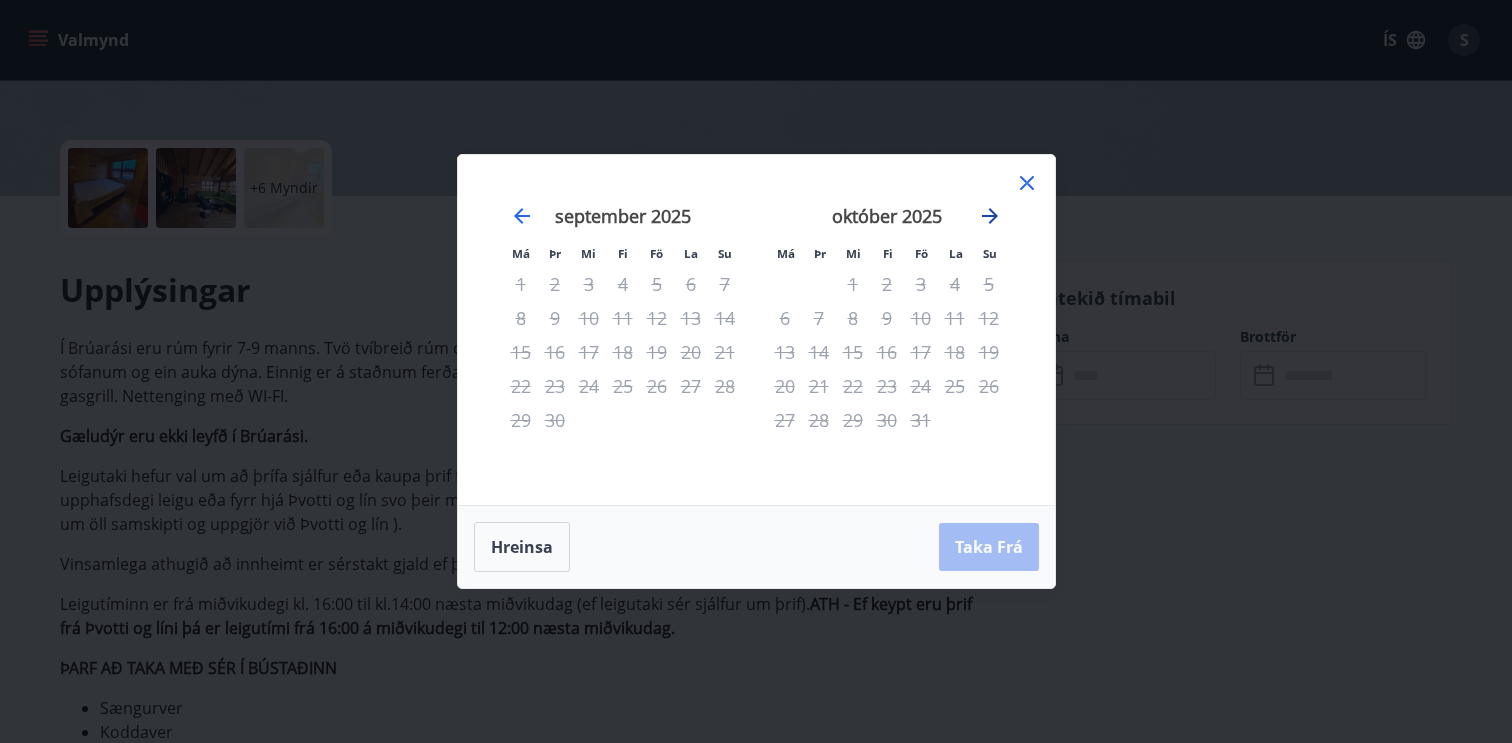 click 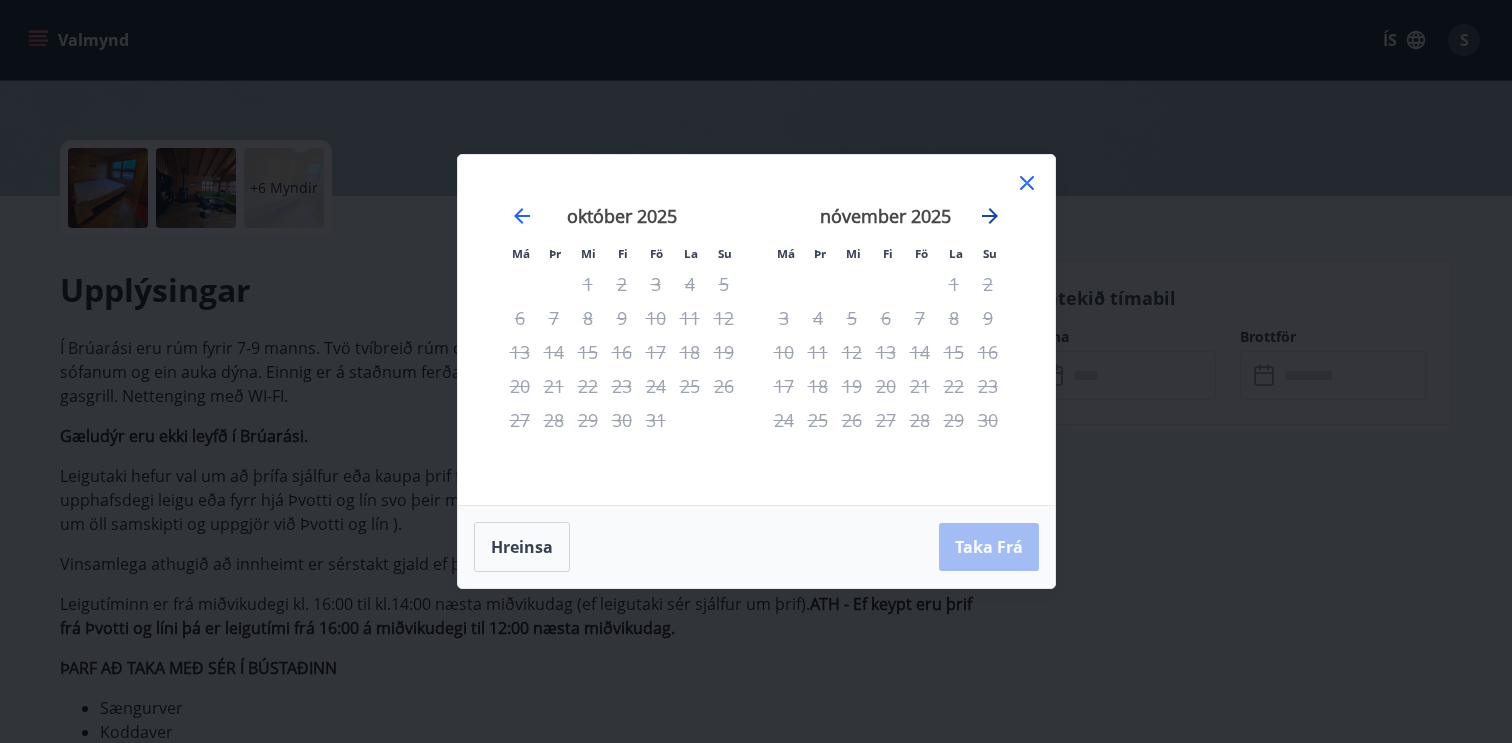 click 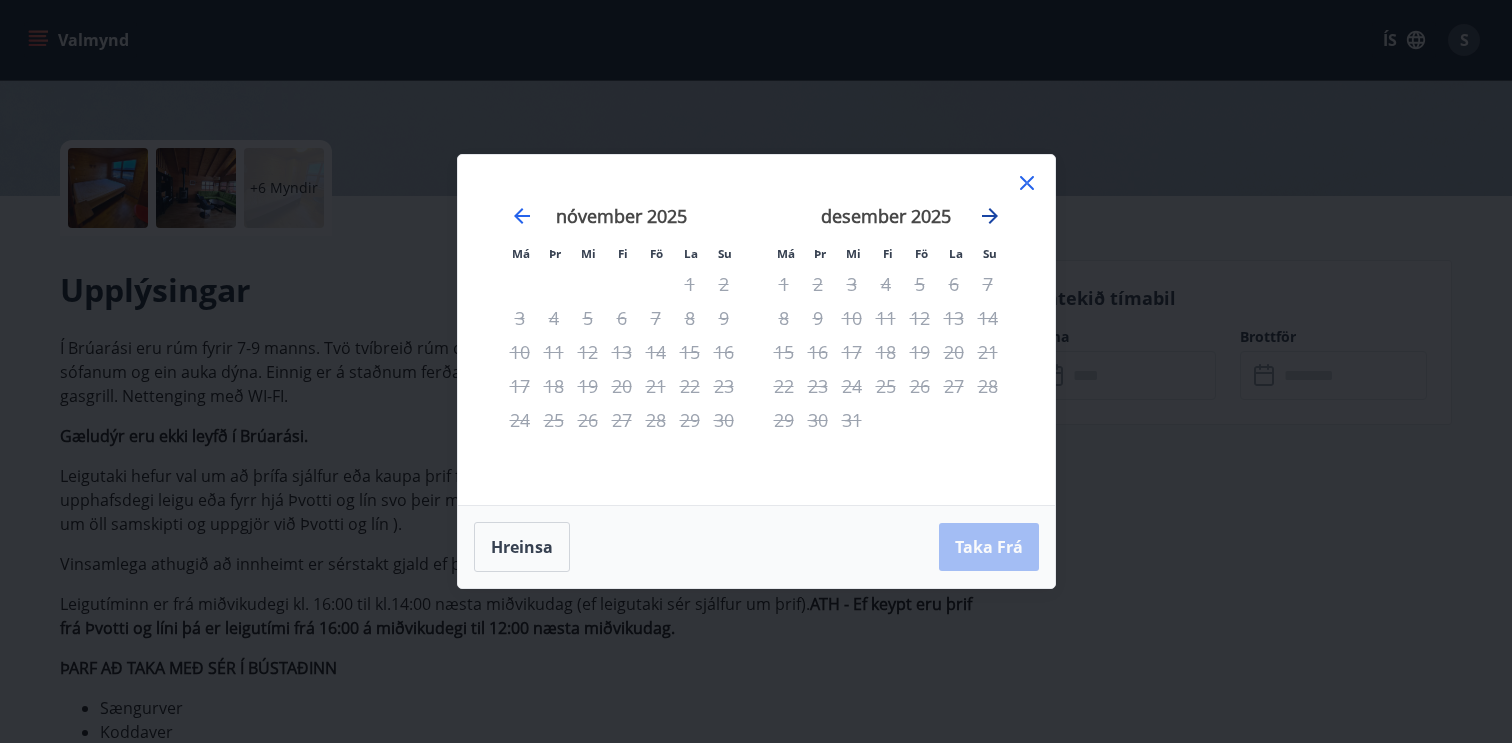 click 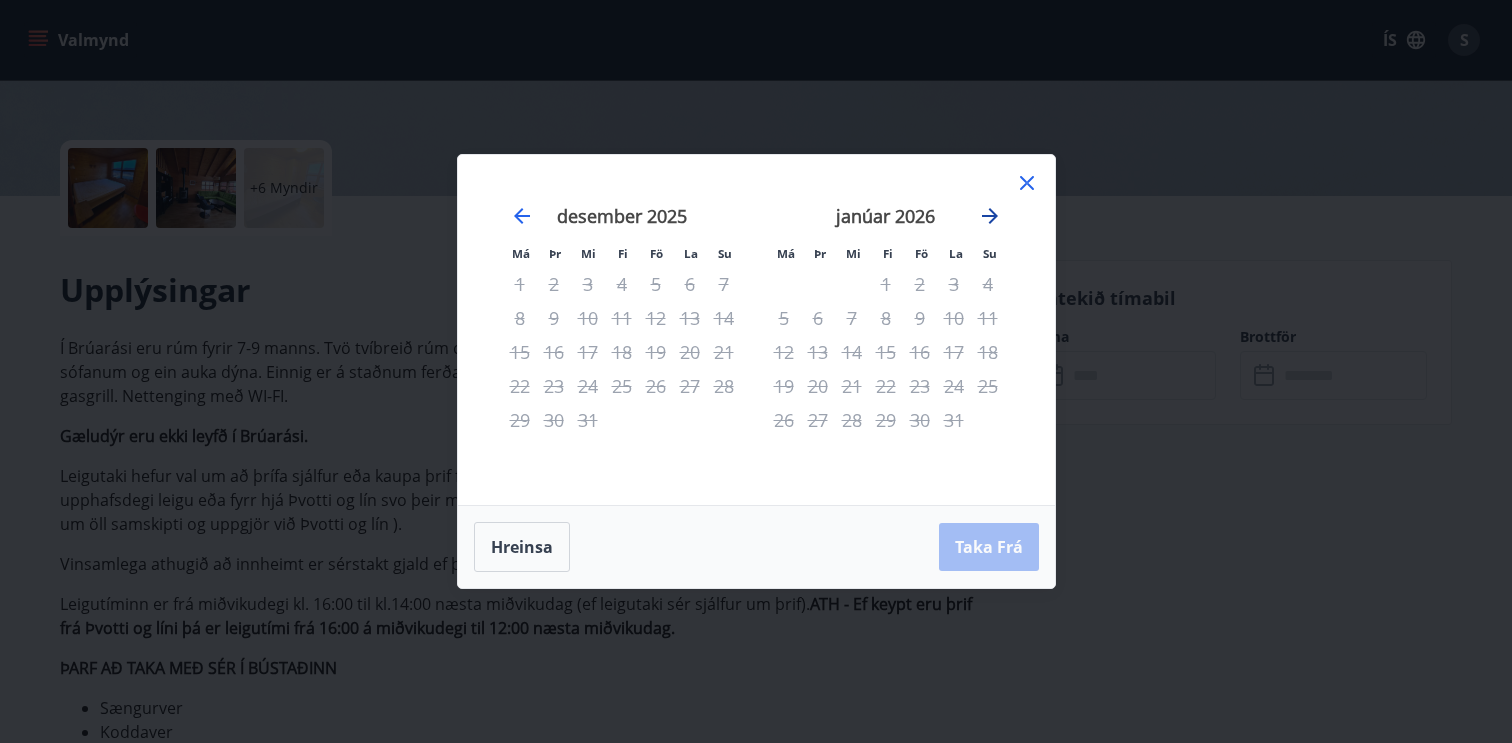 click 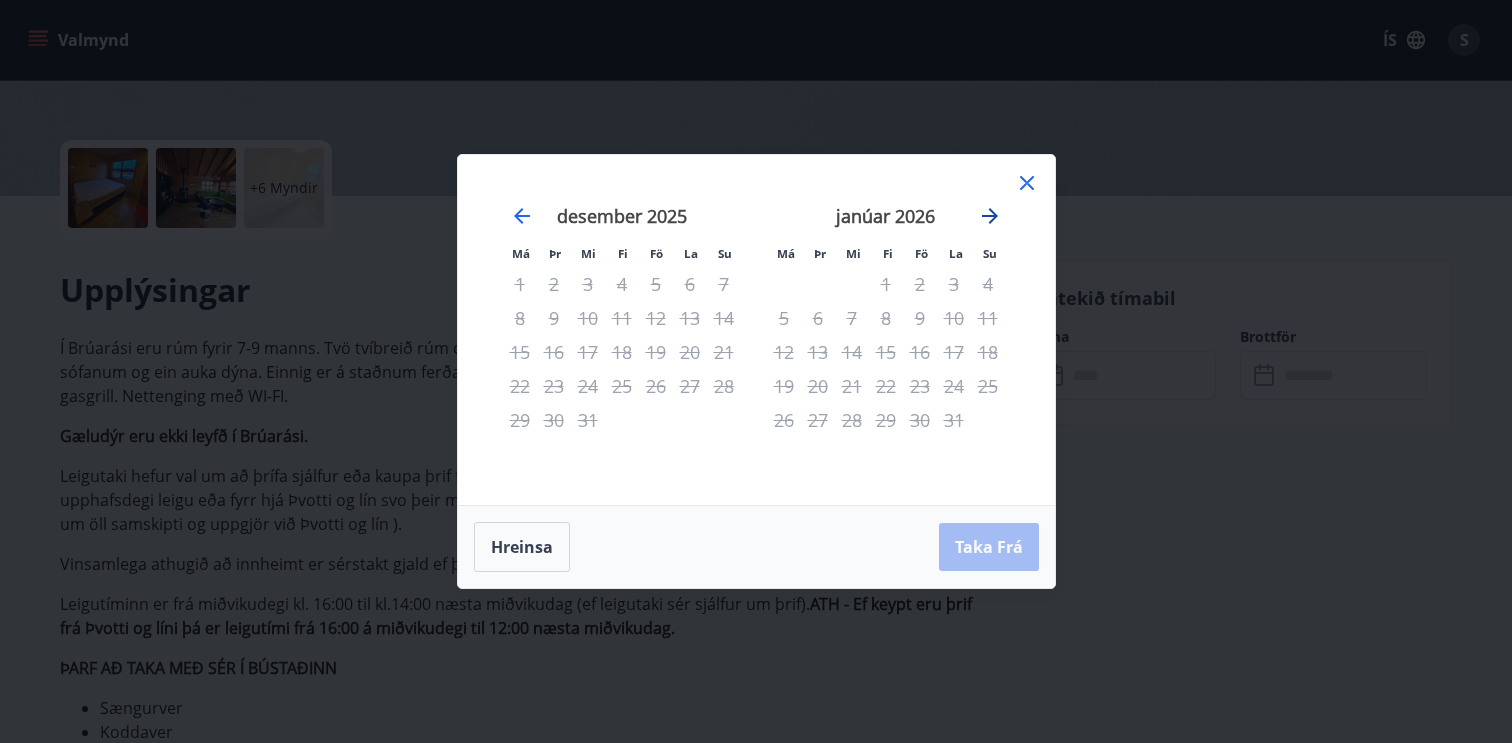 click 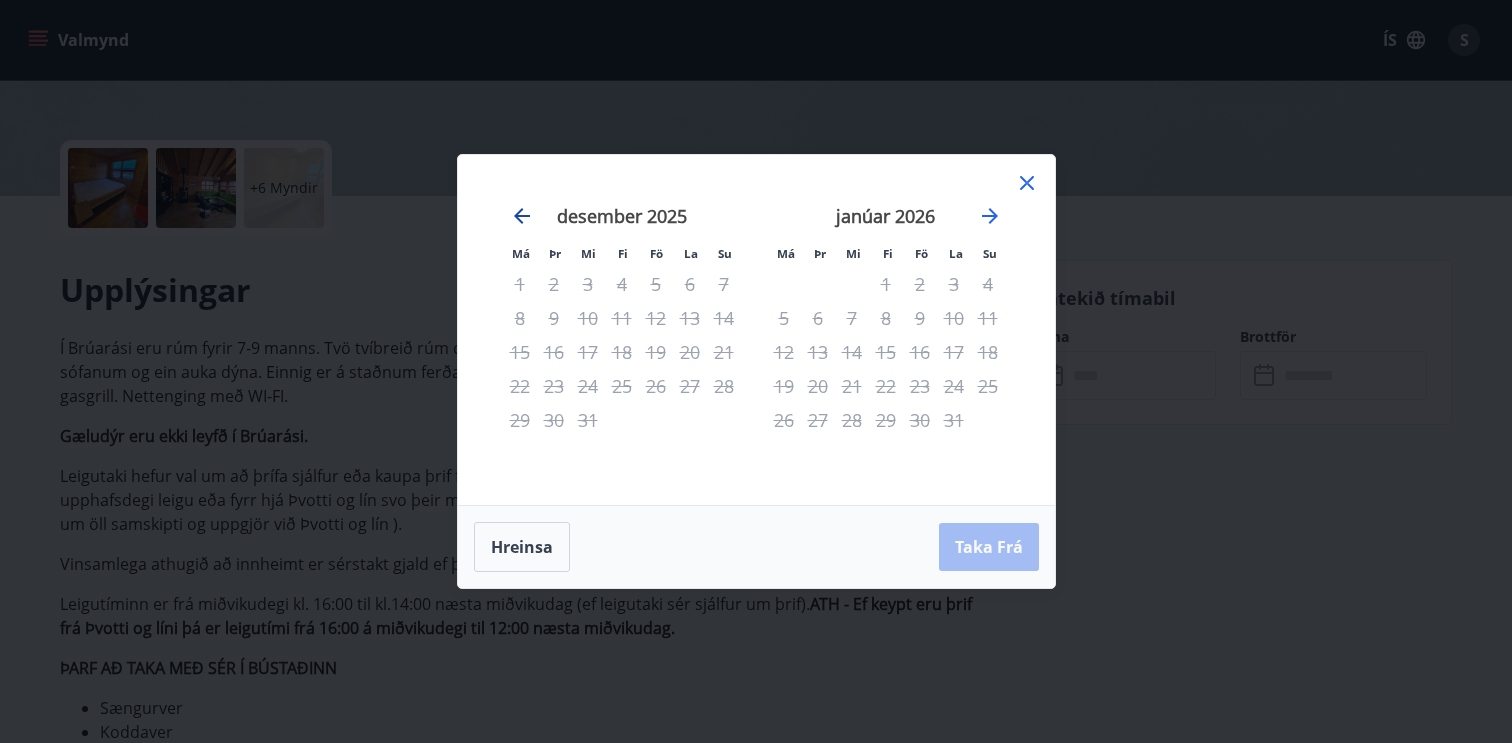 click 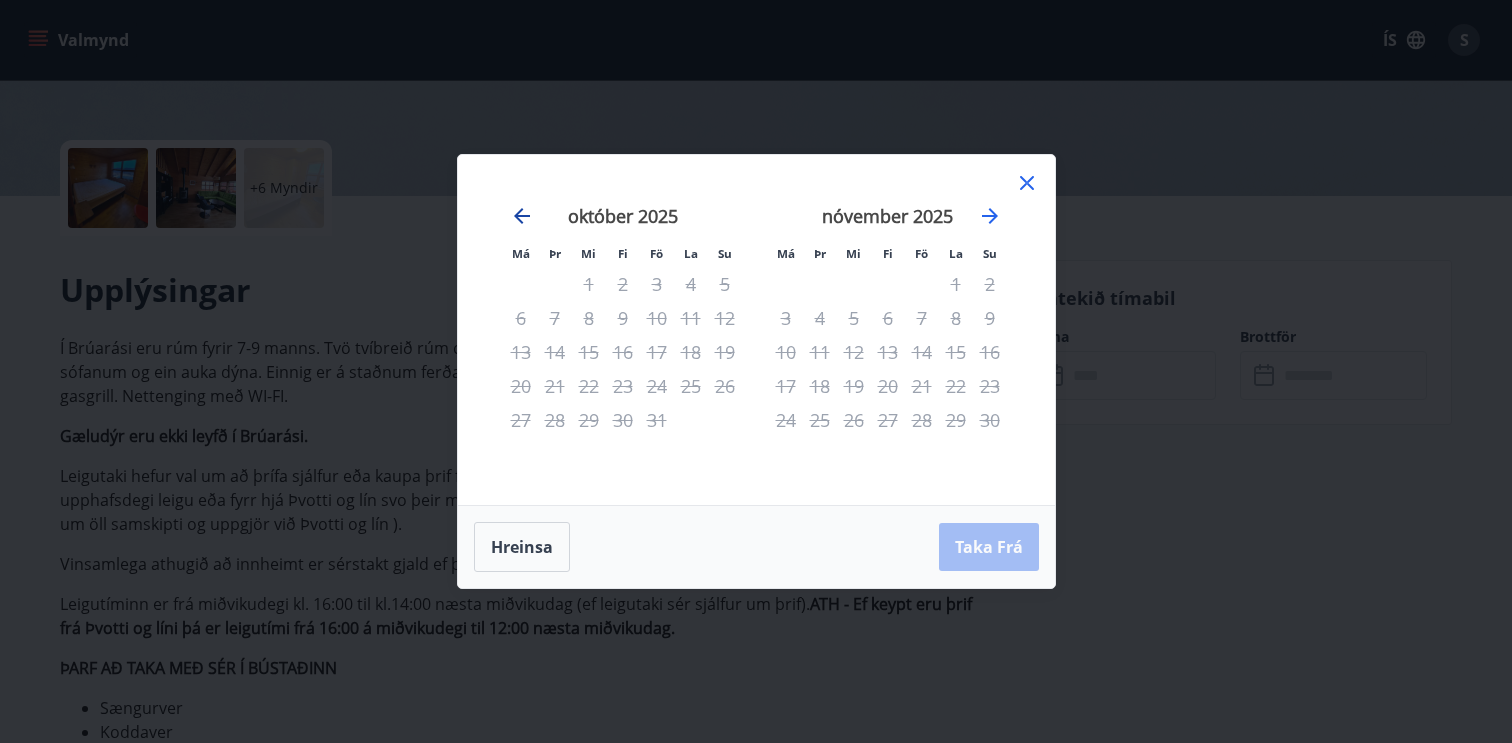 click 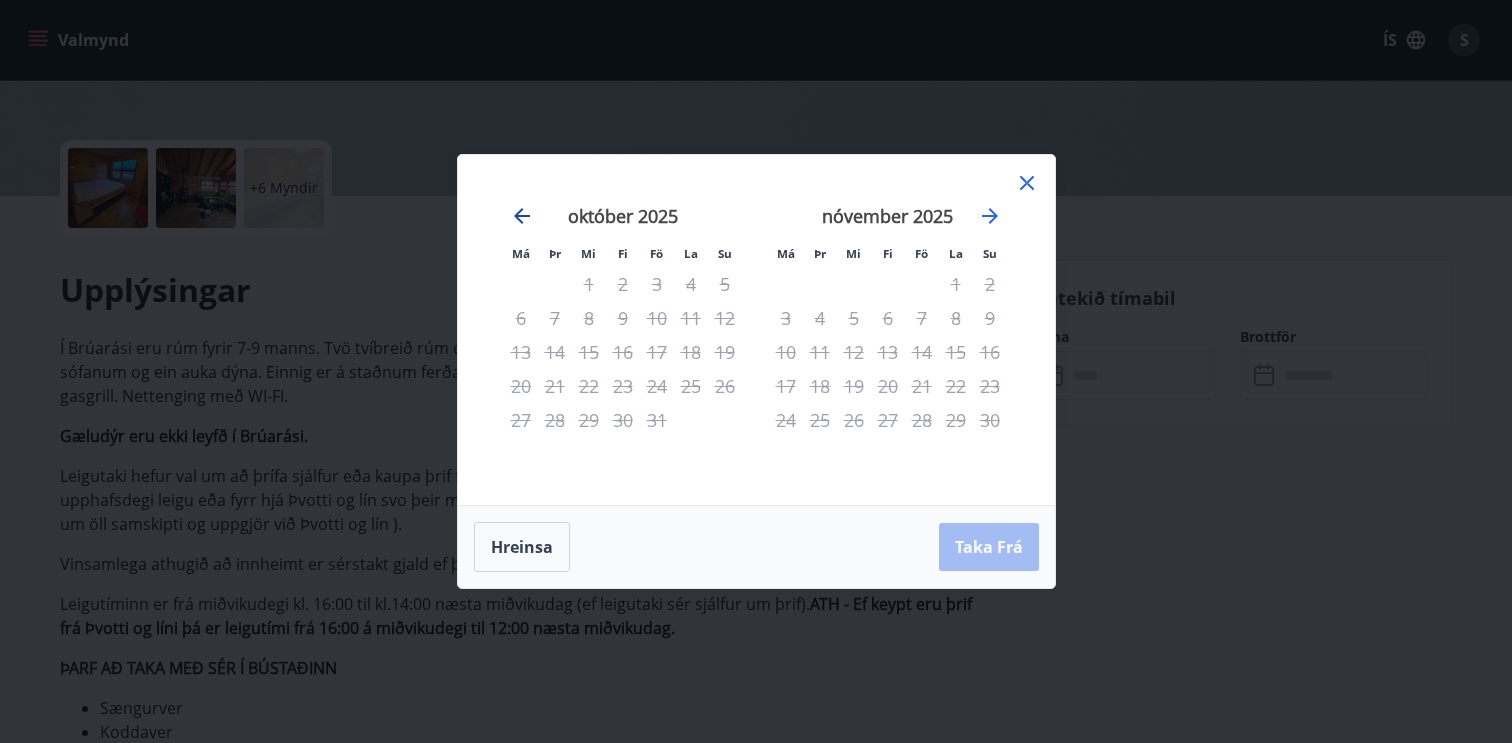 click 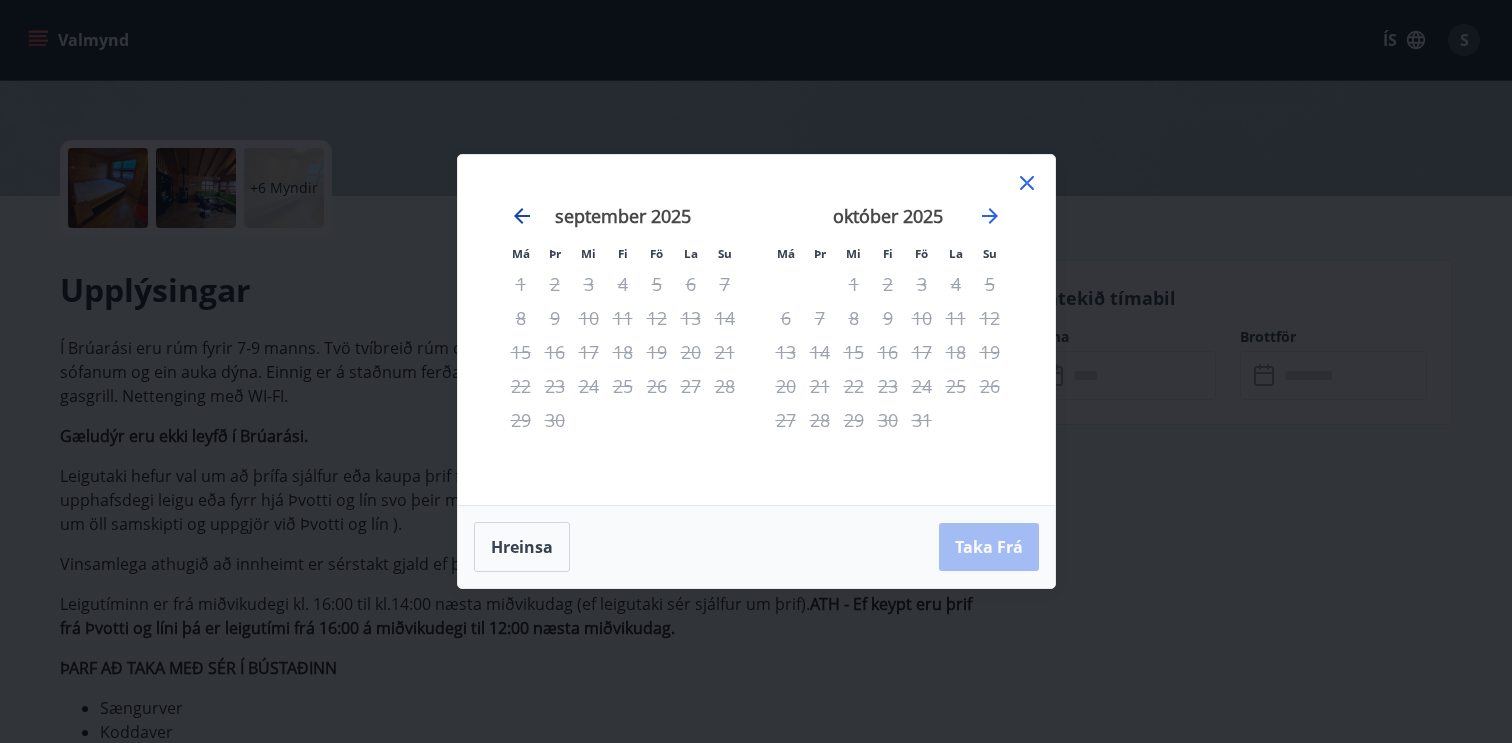 click 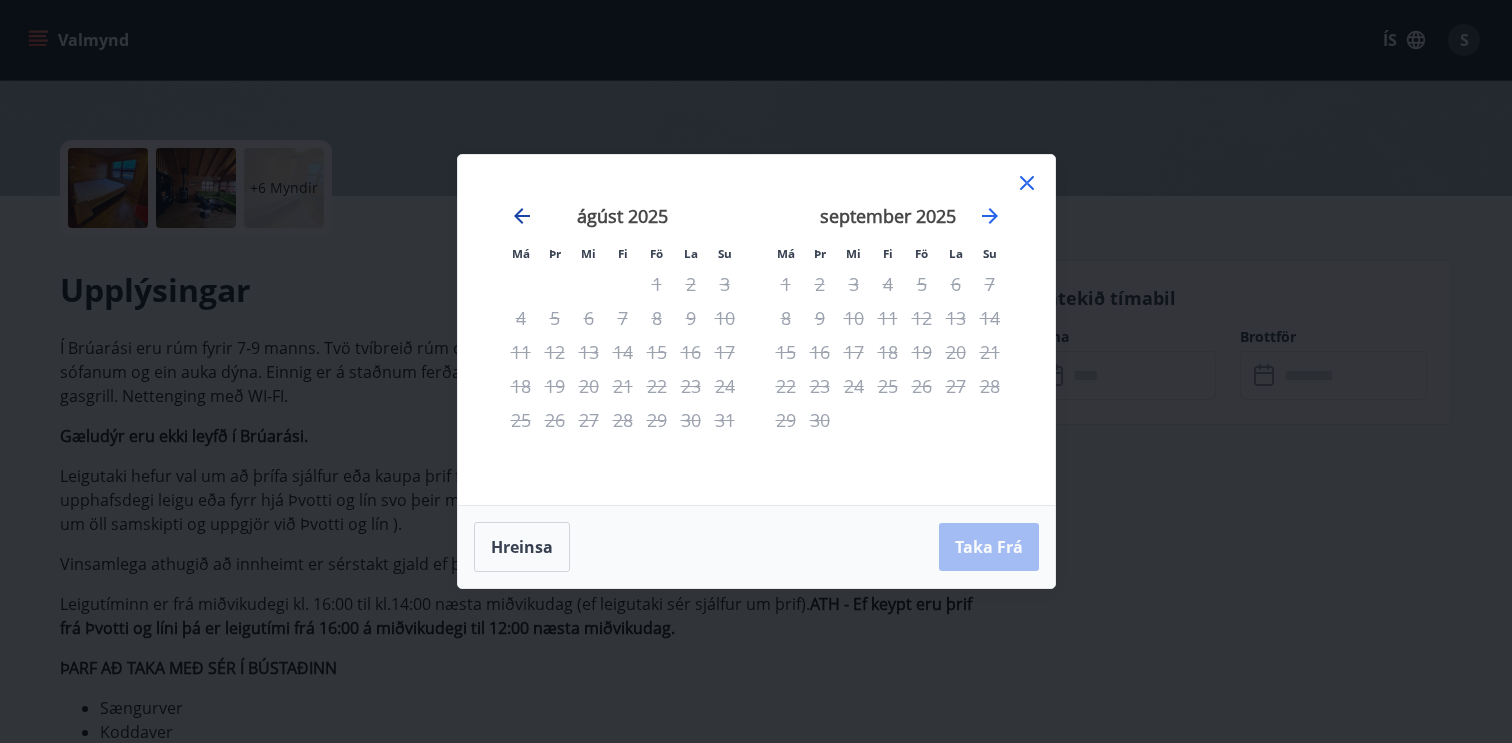 click 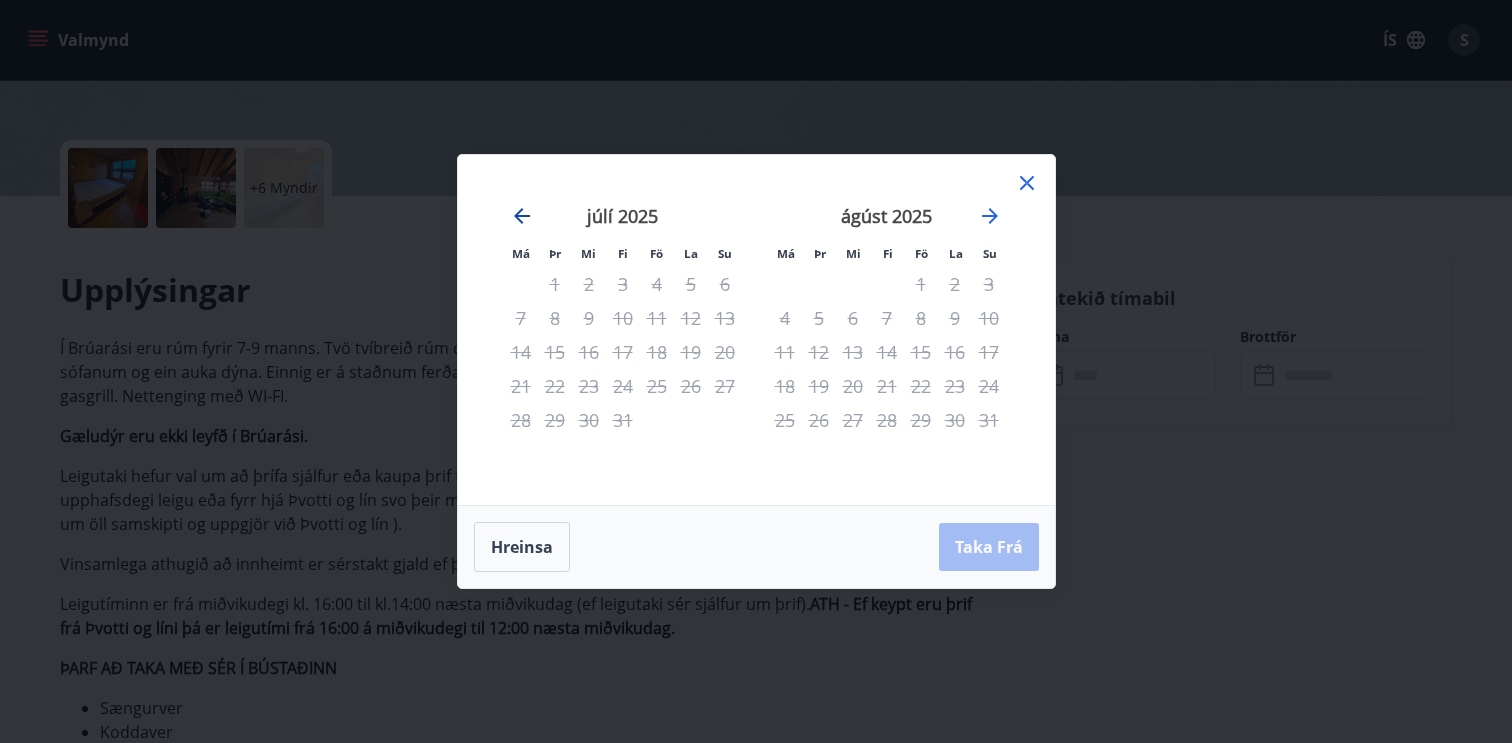 click 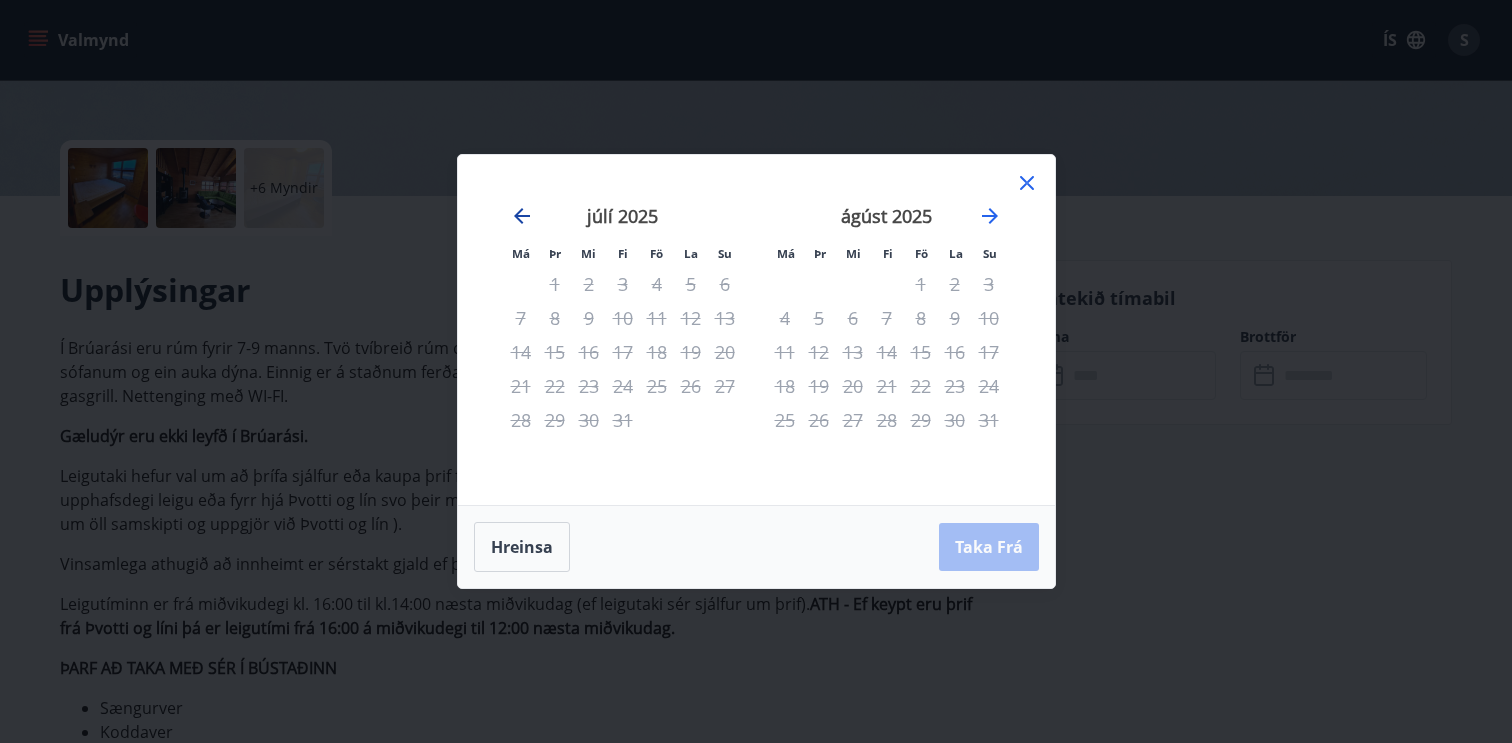 click 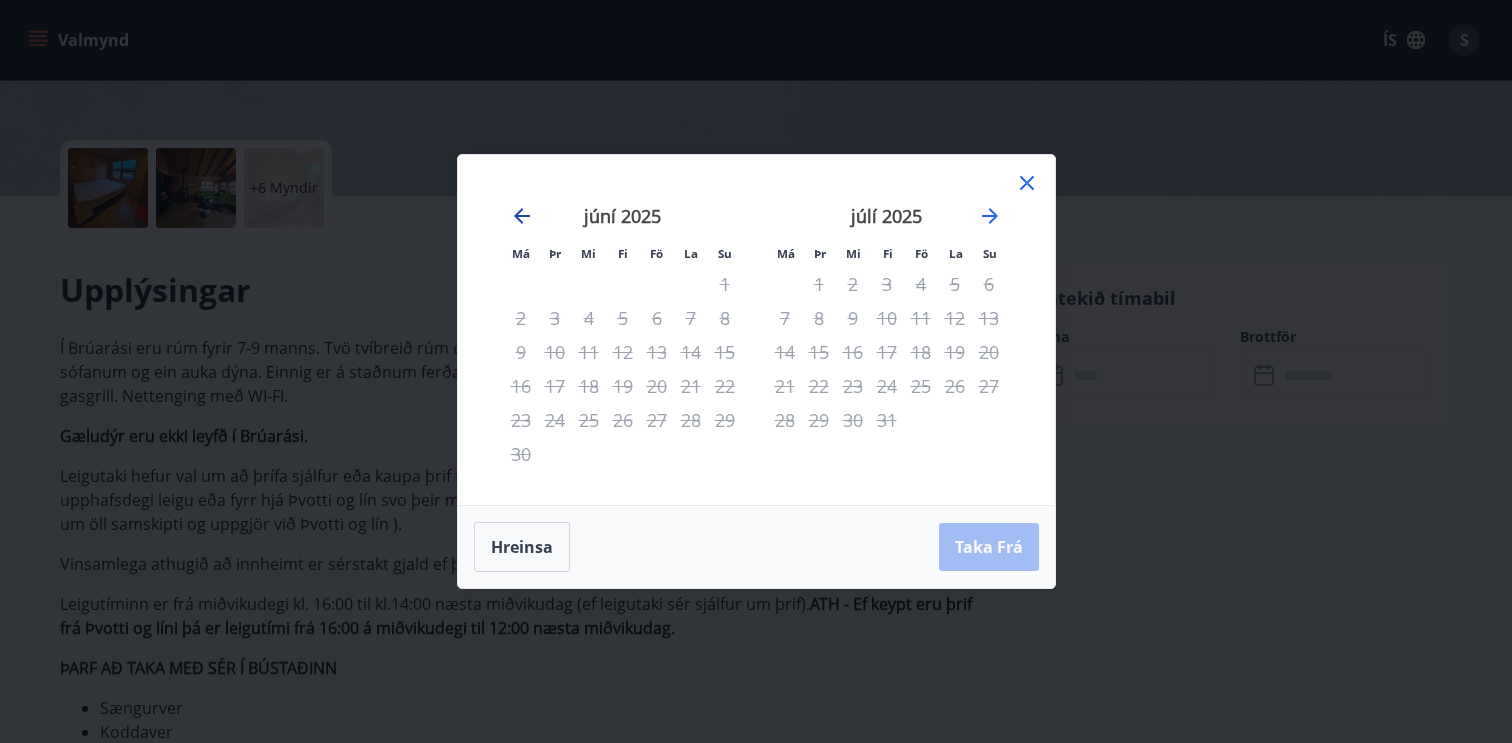 click 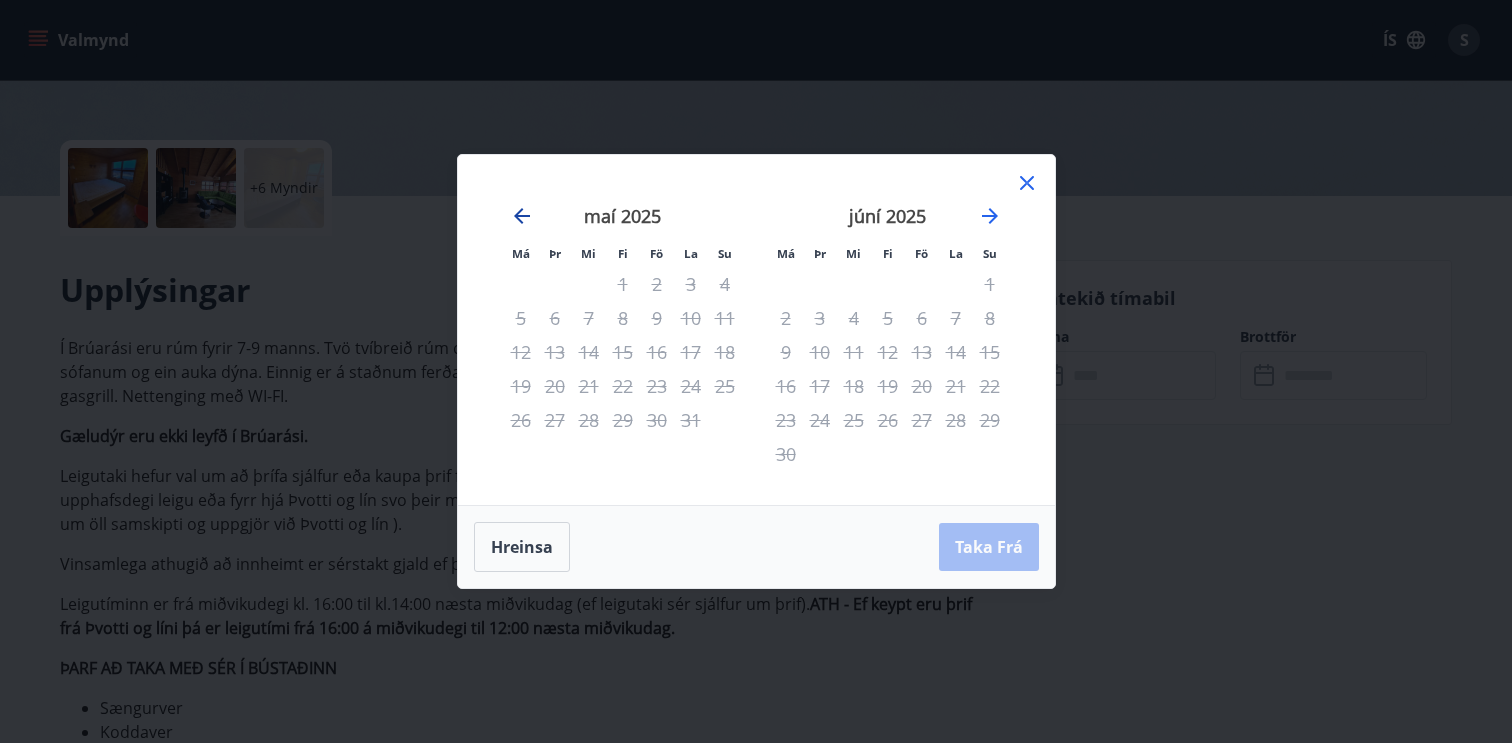 click 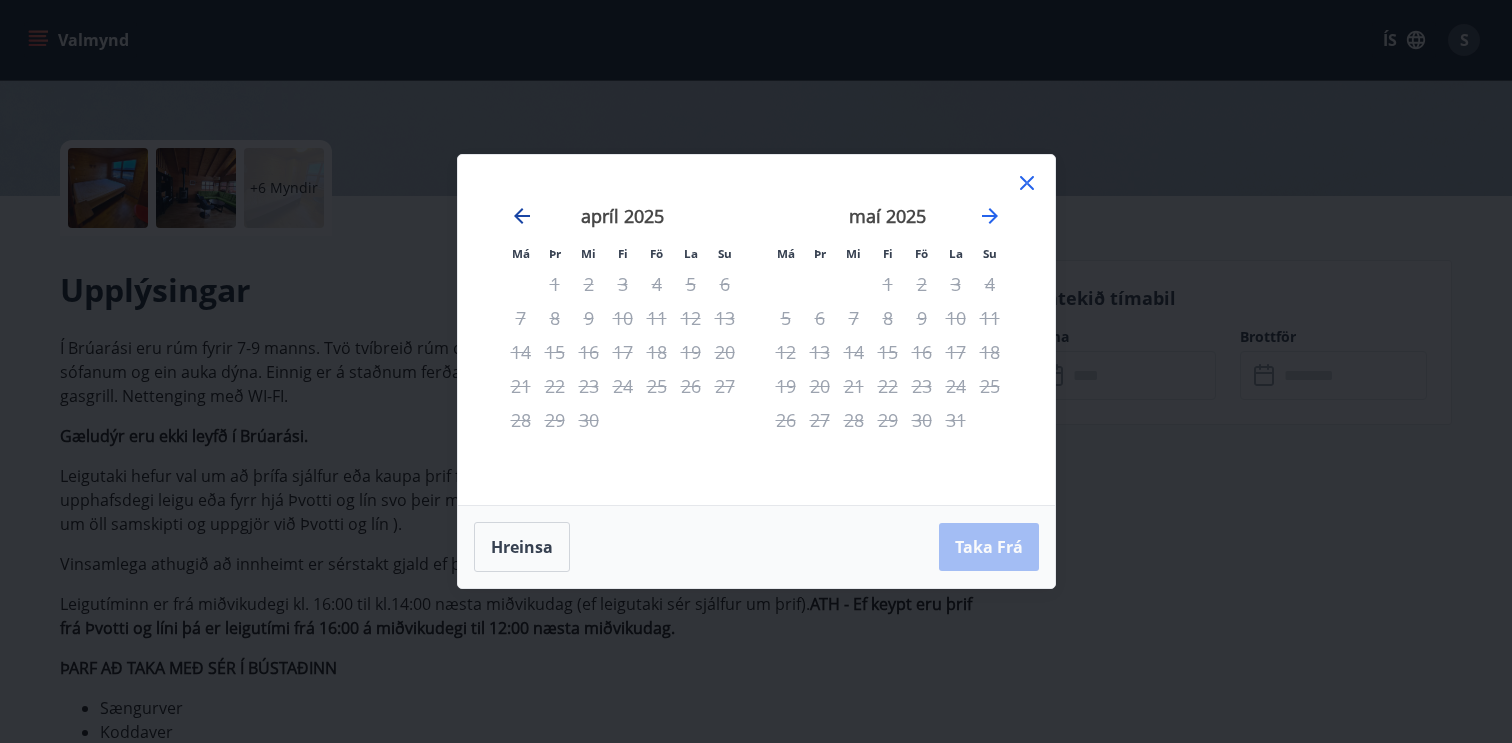 click 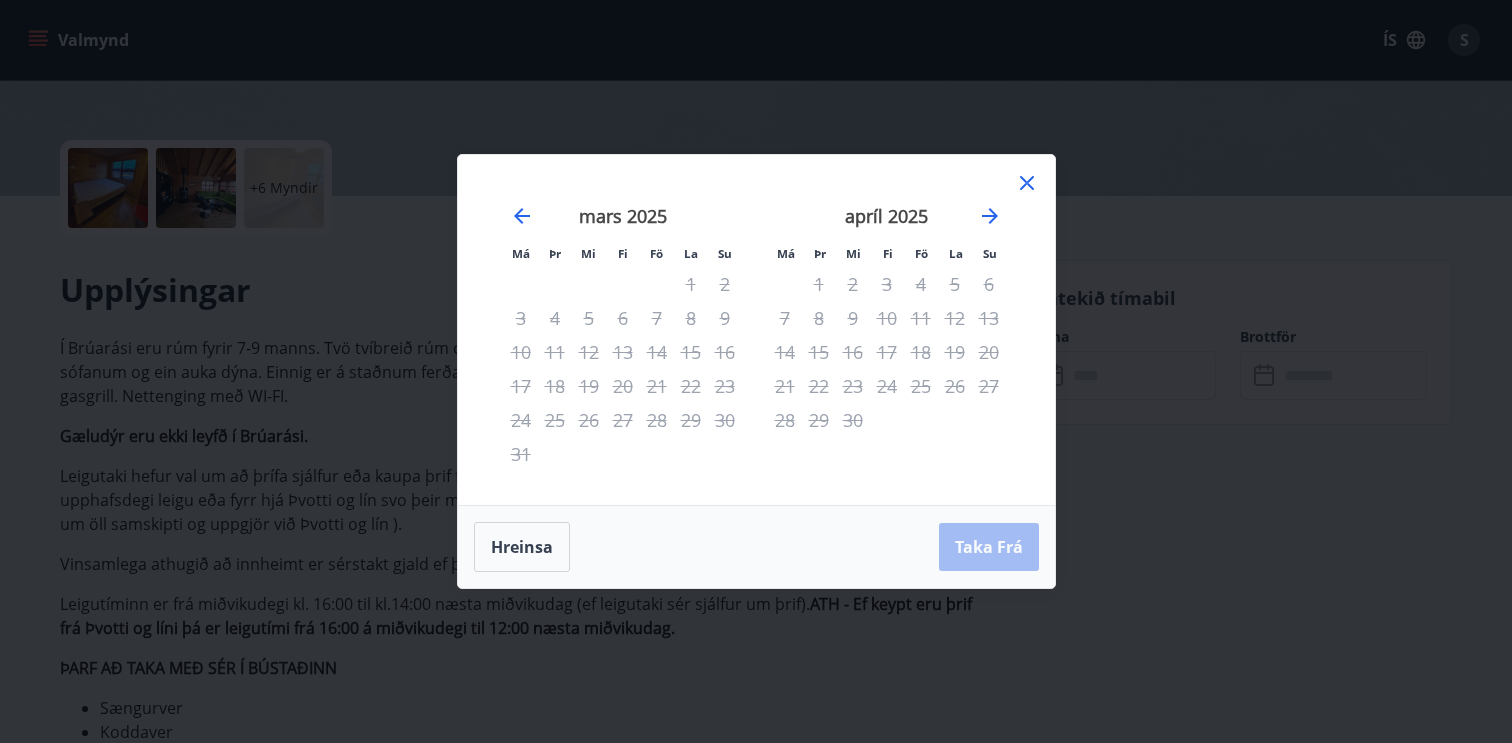 click on "Má Þr Mi Fi Fö La Su Má Þr Mi Fi Fö La Su febrúar 2025 1 2 3 4 5 6 7 8 9 10 11 12 13 14 15 16 17 18 19 20 21 22 23 24 25 26 27 28 mars 2025 1 2 3 4 5 6 7 8 9 10 11 12 13 14 15 16 17 18 19 20 21 22 23 24 25 26 27 28 29 30 31 apríl 2025 1 2 3 4 5 6 7 8 9 10 11 12 13 14 15 16 17 18 19 20 21 22 23 24 25 26 27 28 29 30 maí 2025 1 2 3 4 5 6 7 8 9 10 11 12 13 14 15 16 17 18 19 20 21 22 23 24 25 26 27 28 29 30 31" at bounding box center [756, 330] 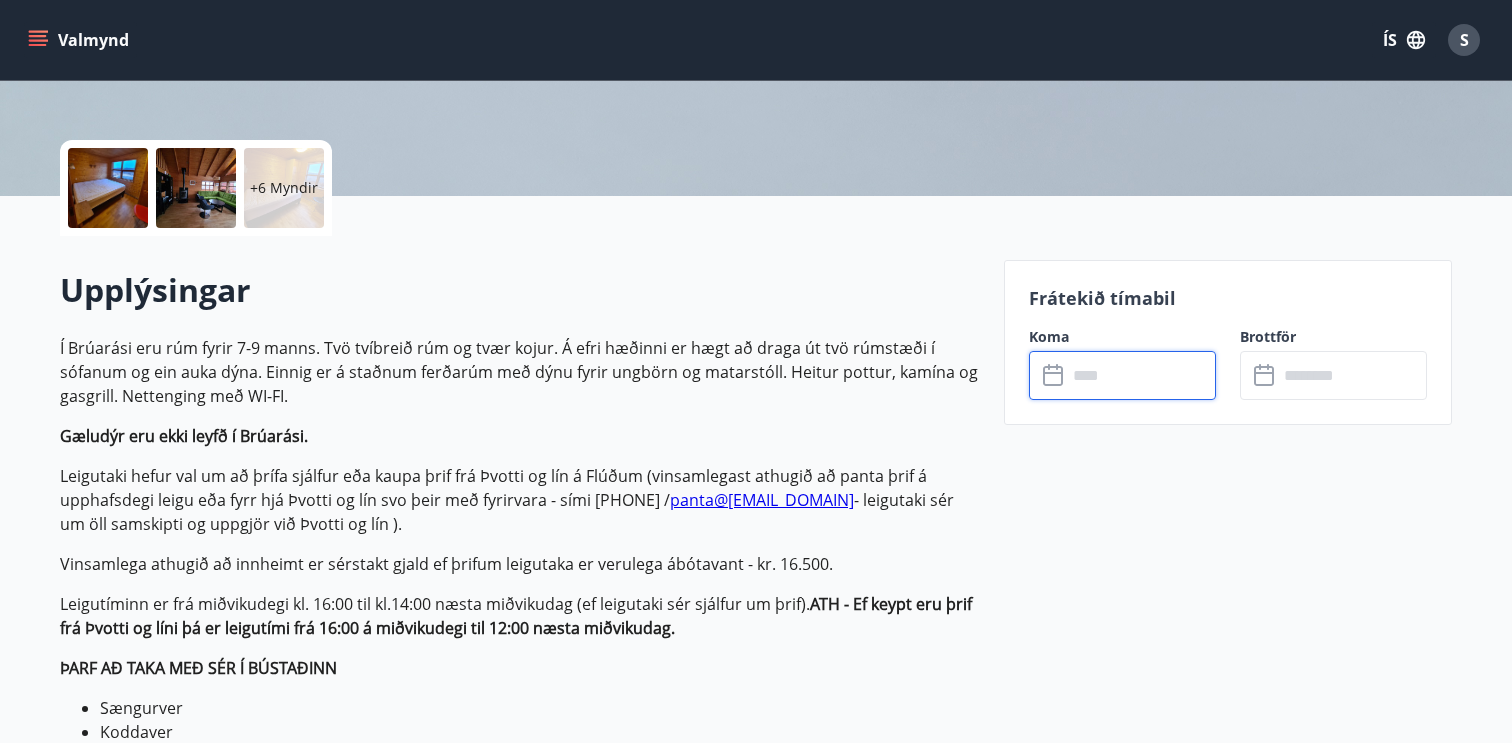 scroll, scrollTop: 0, scrollLeft: 0, axis: both 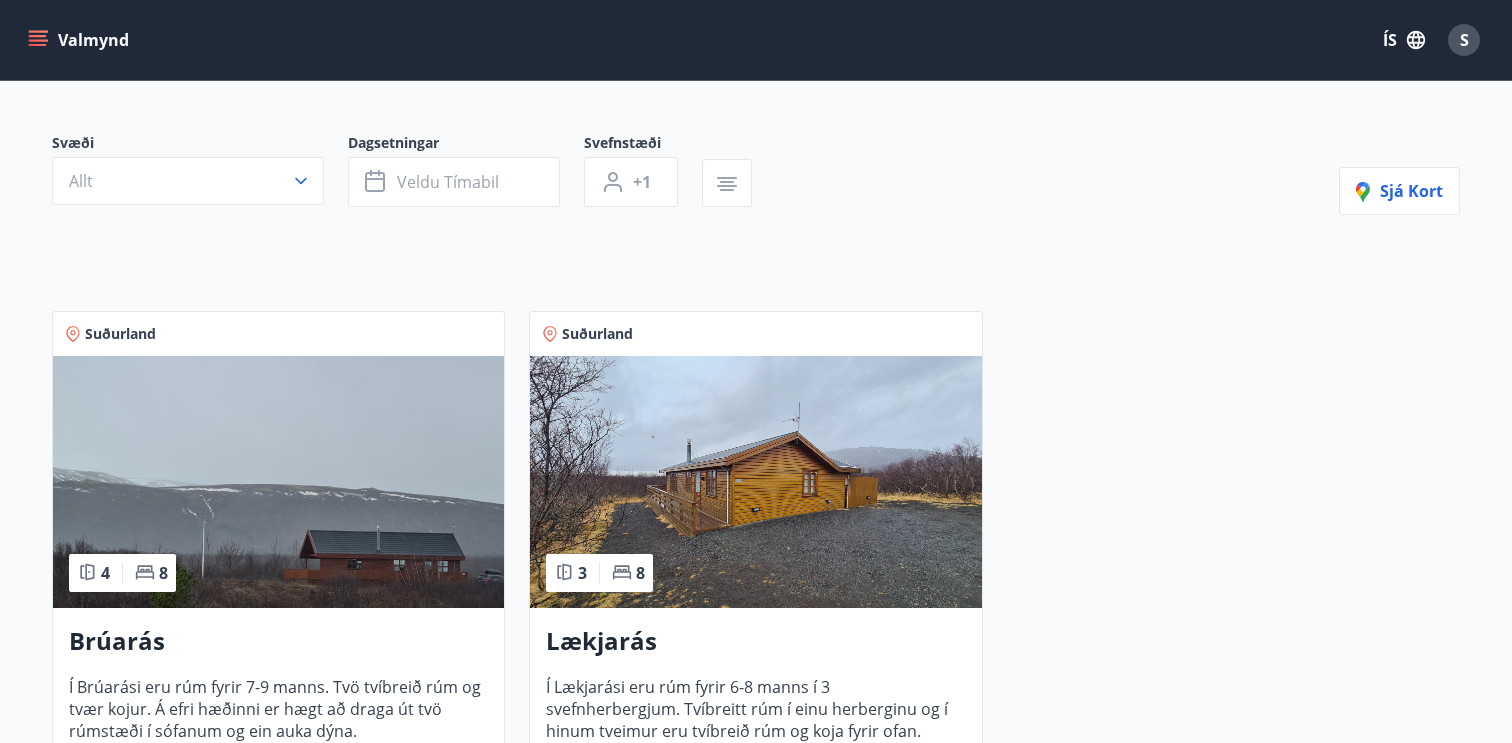 click at bounding box center [755, 482] 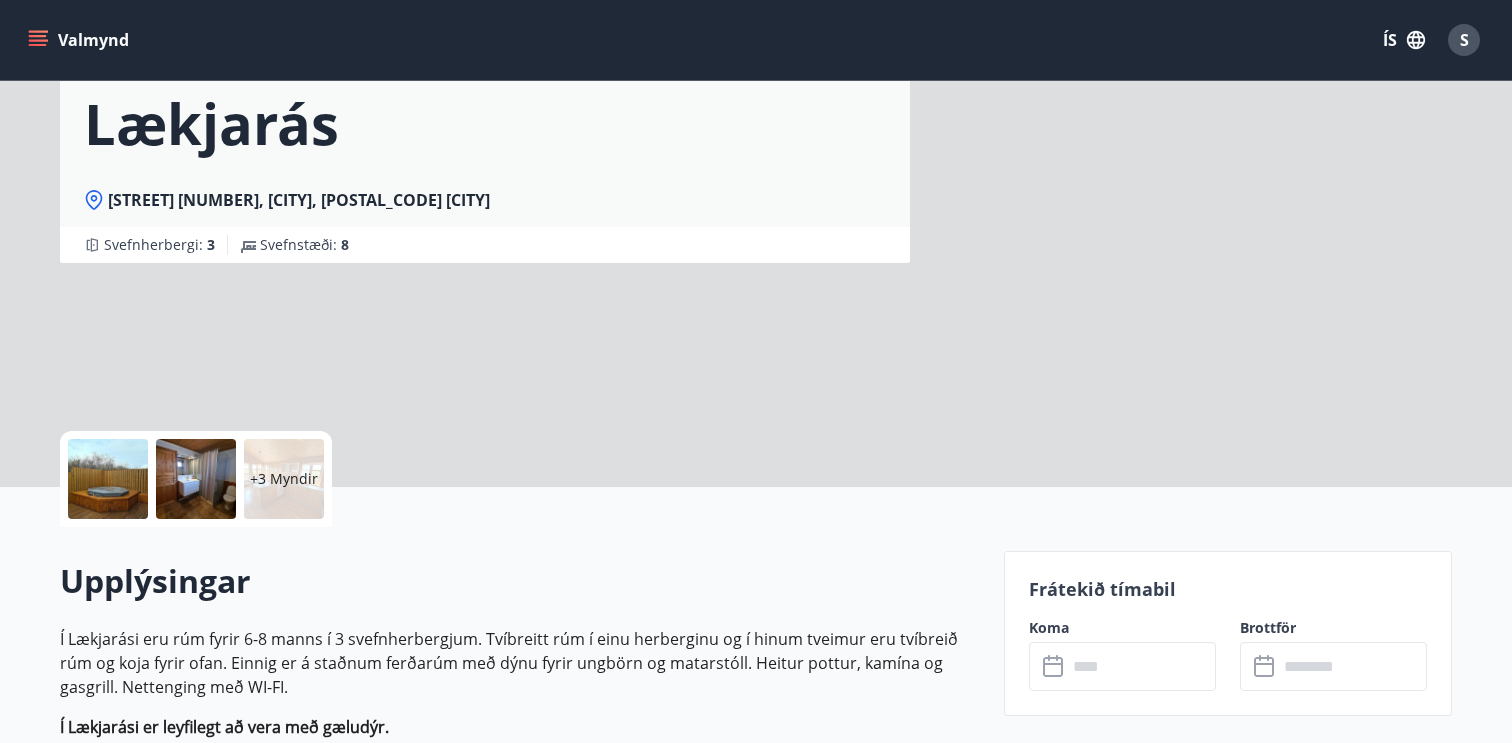scroll, scrollTop: 217, scrollLeft: 0, axis: vertical 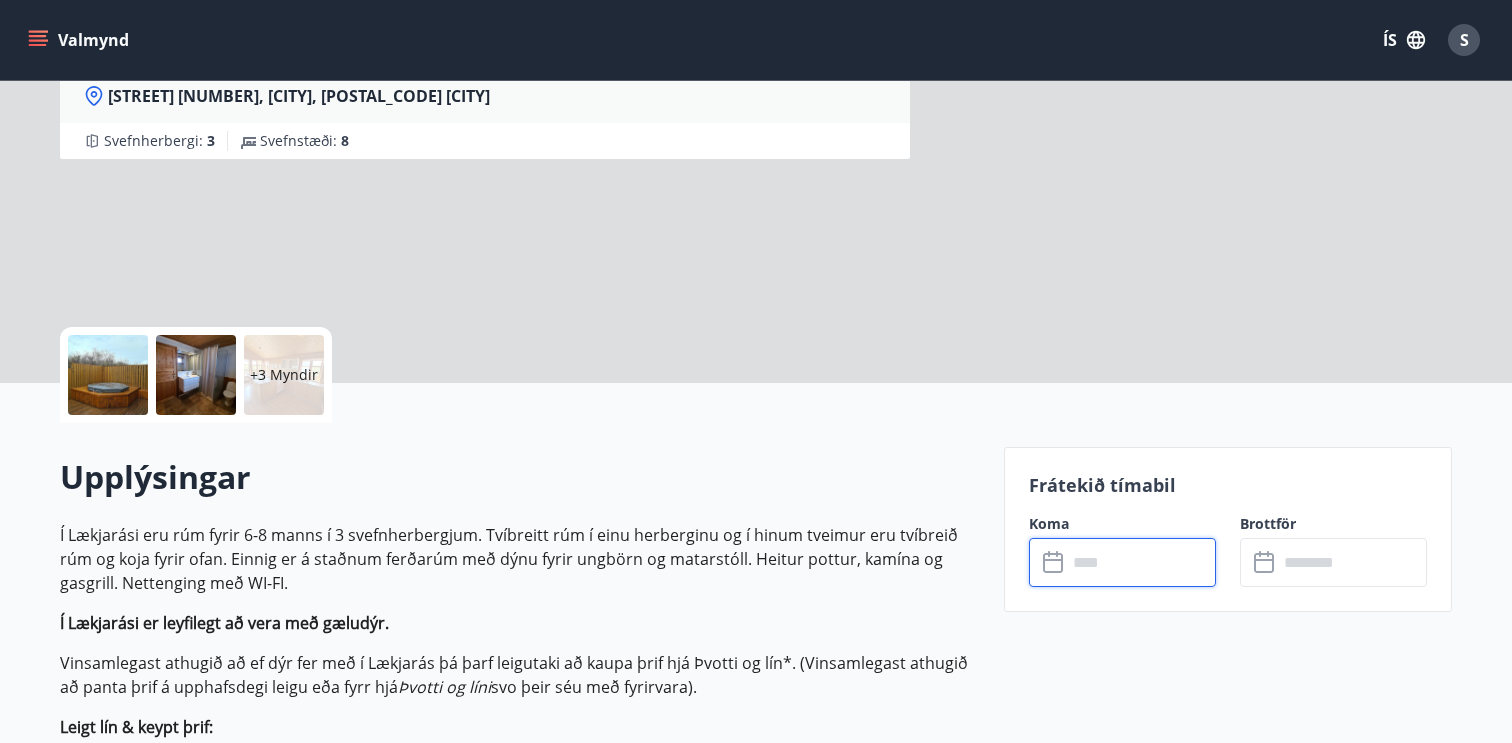 click at bounding box center [1141, 562] 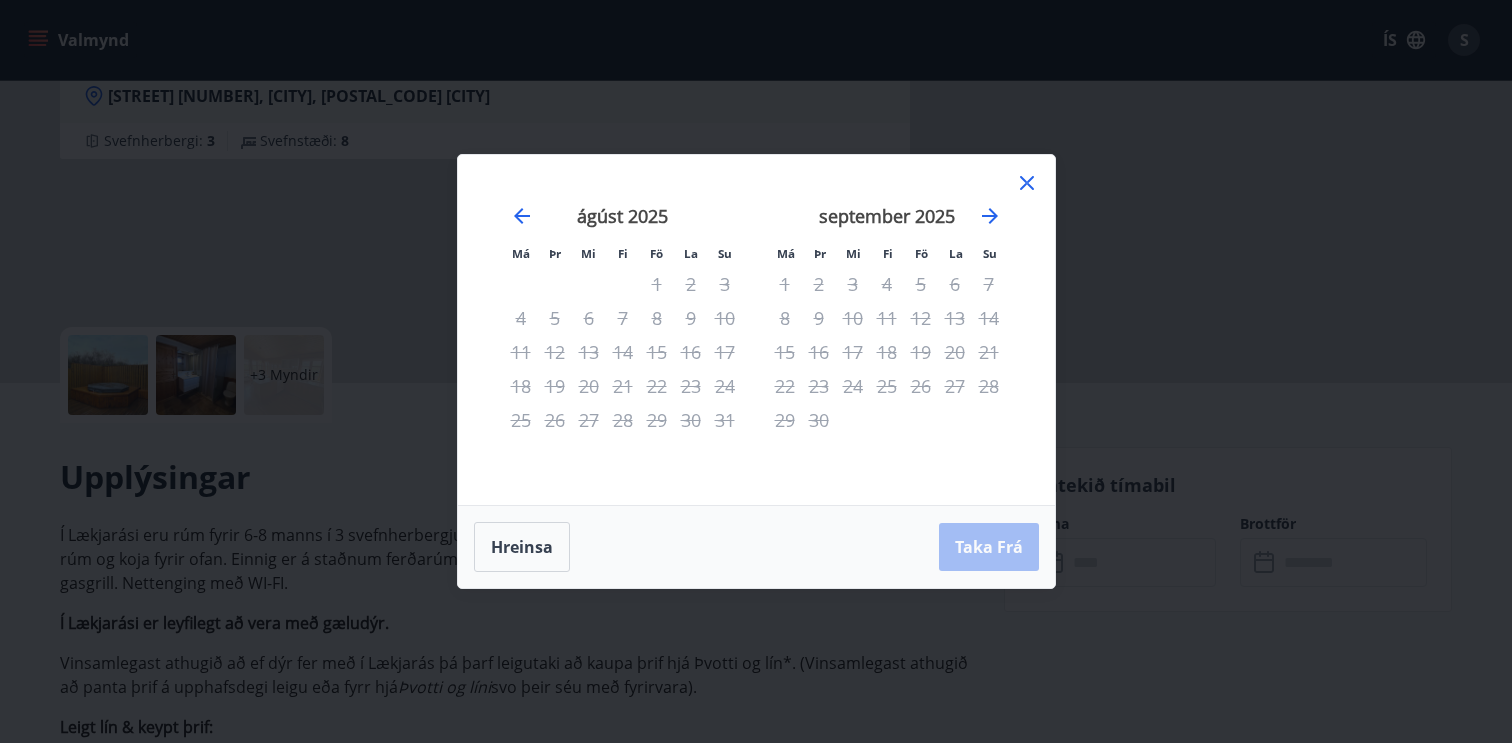 click 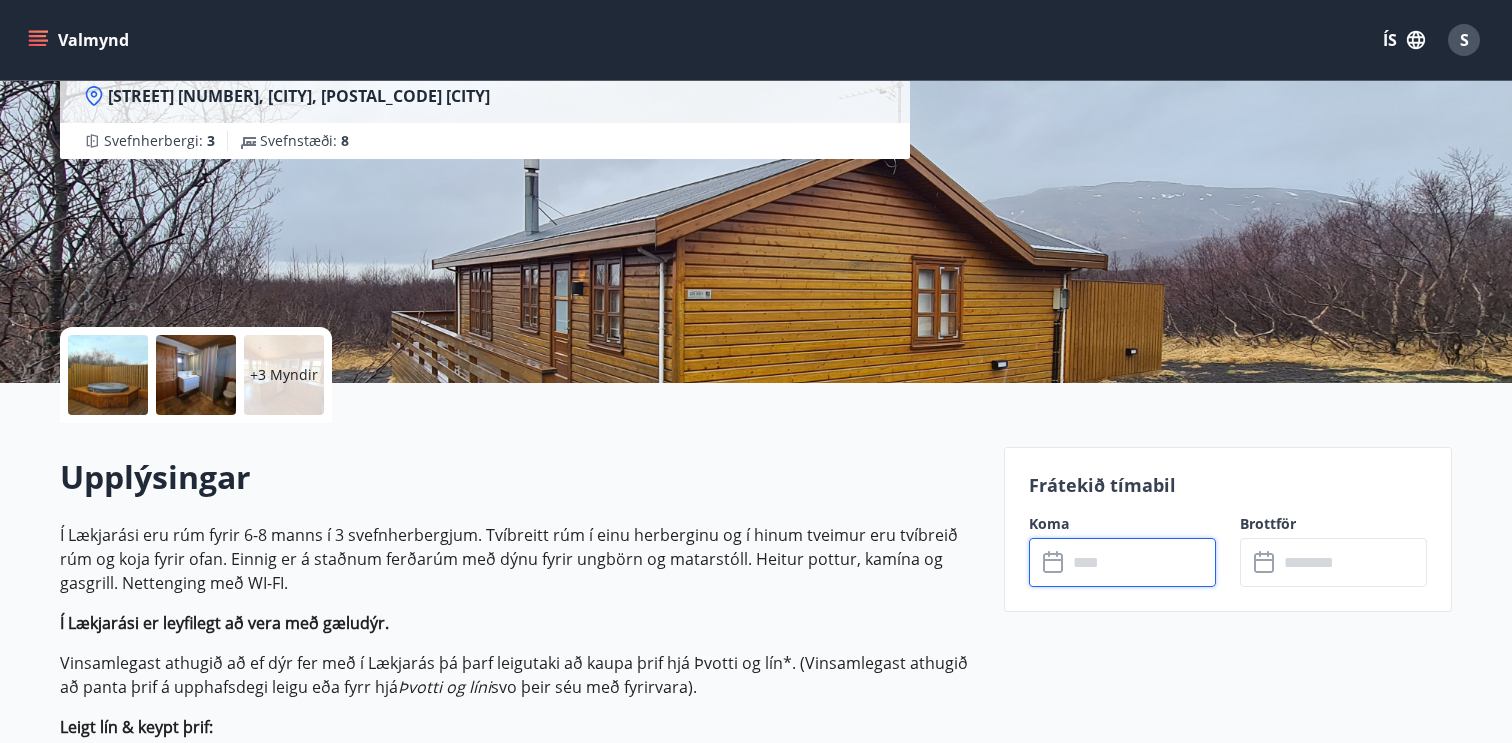 scroll, scrollTop: 214, scrollLeft: 0, axis: vertical 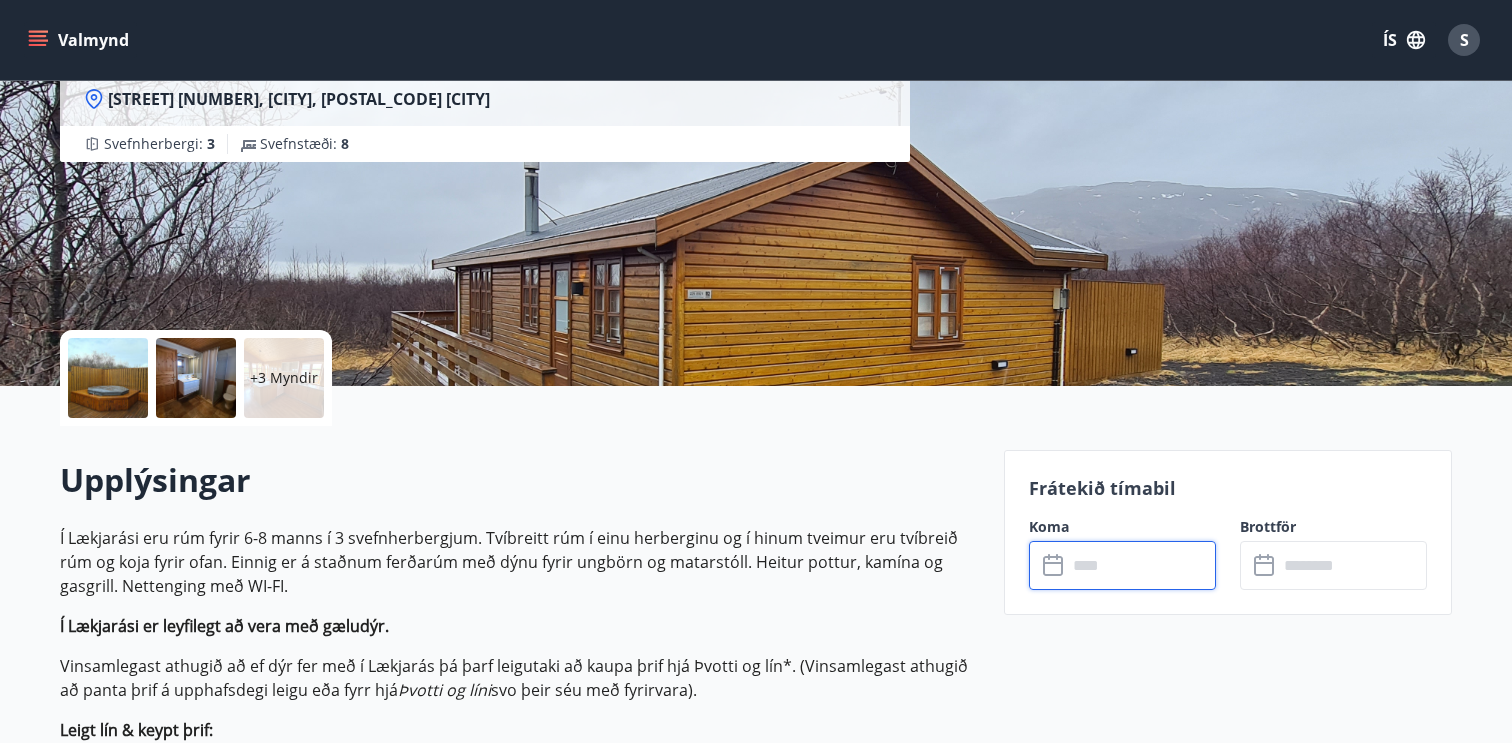 click at bounding box center (108, 378) 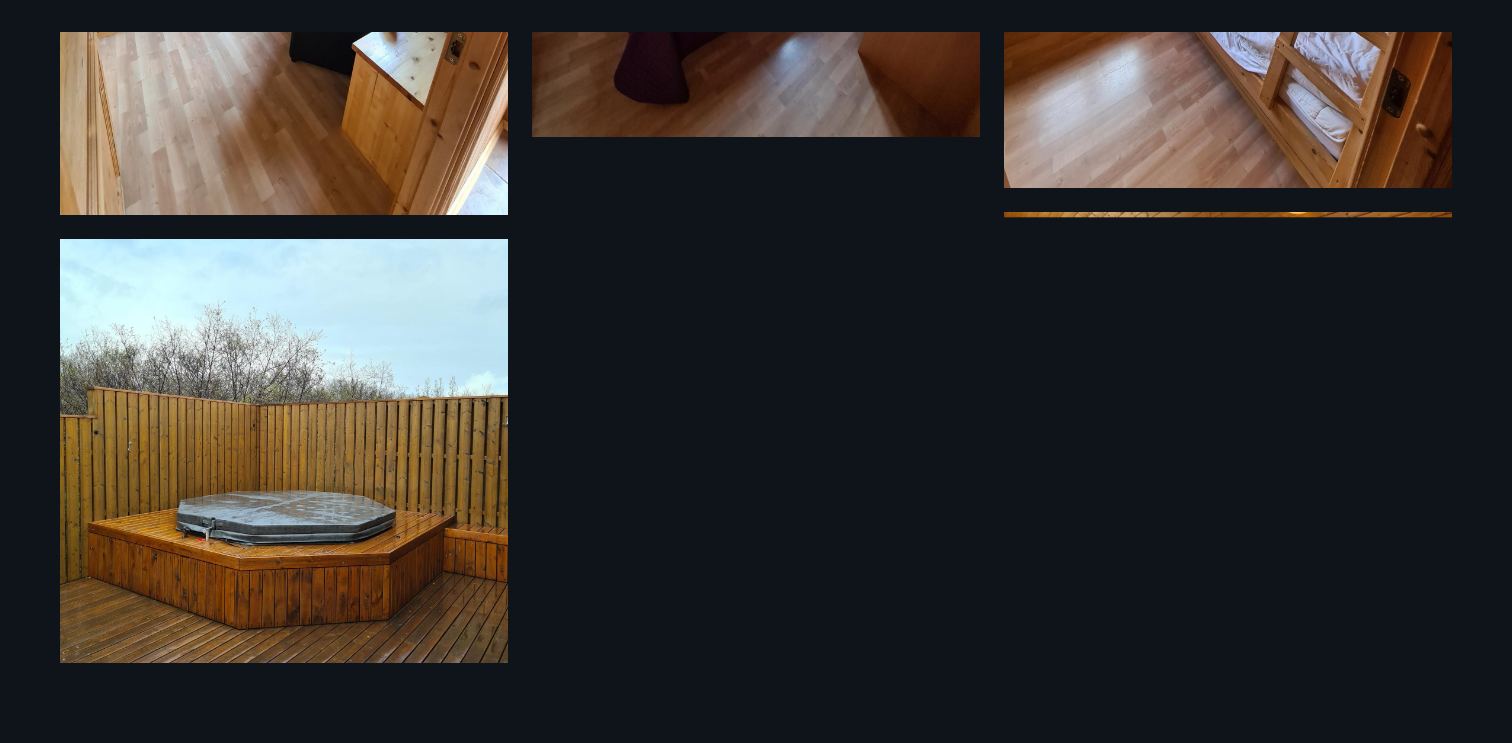 scroll, scrollTop: 695, scrollLeft: 0, axis: vertical 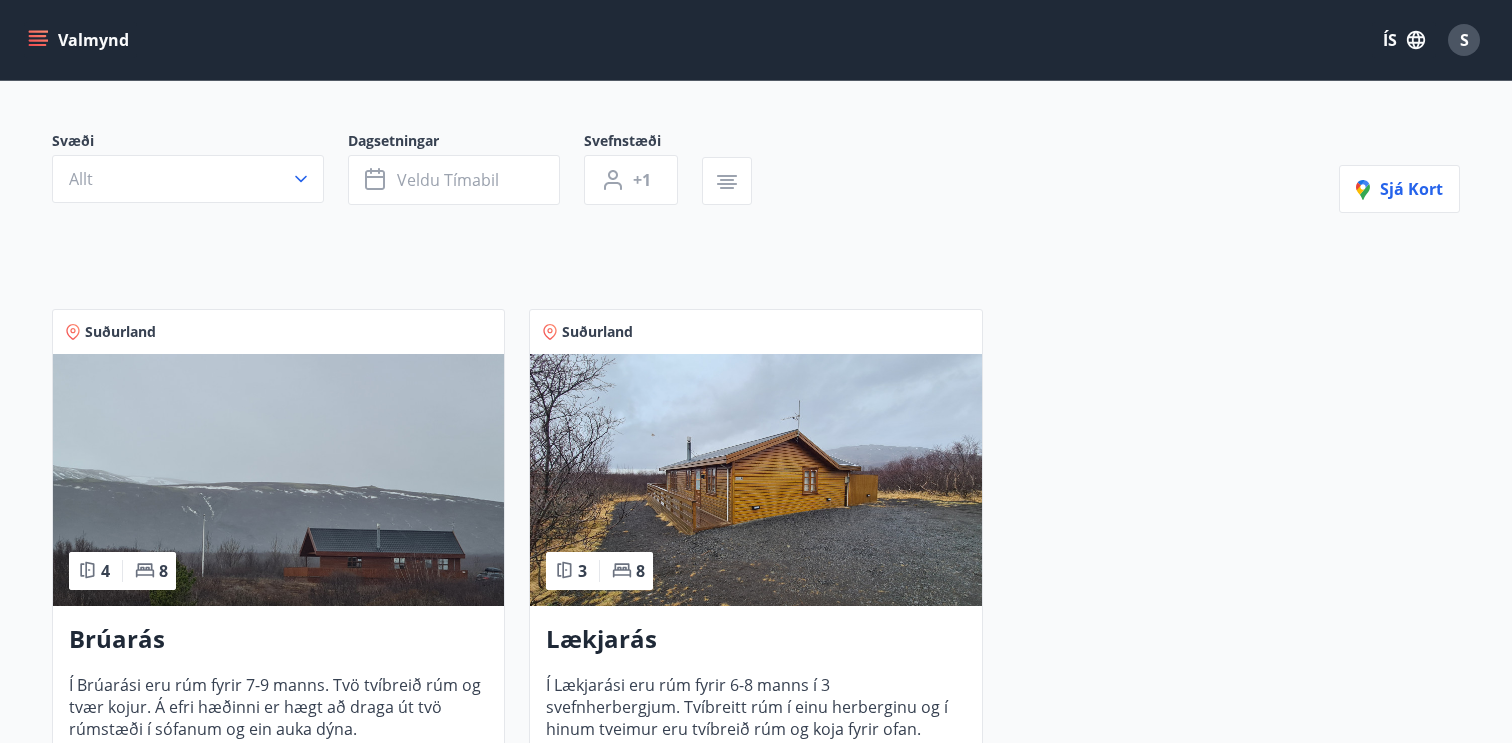 click at bounding box center [278, 480] 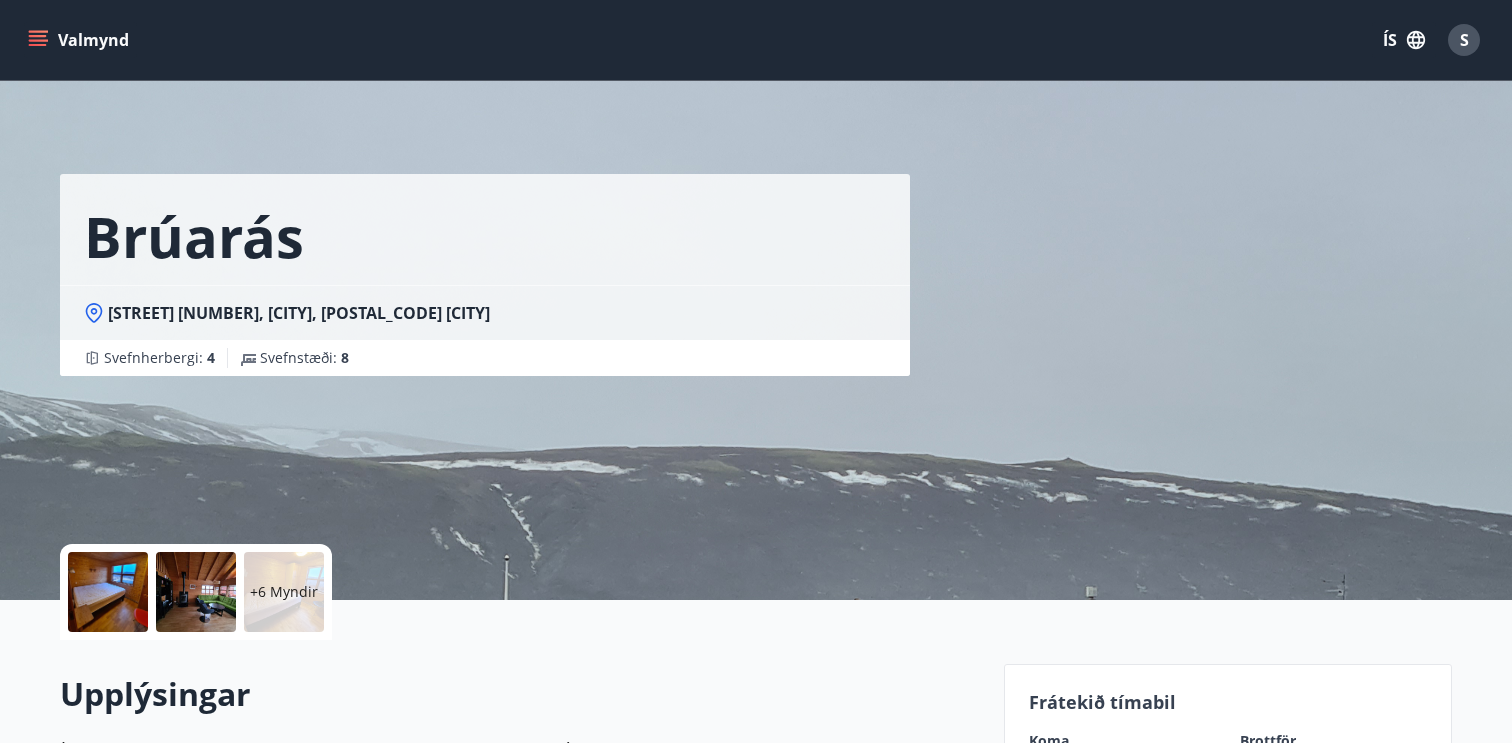 scroll, scrollTop: 0, scrollLeft: 0, axis: both 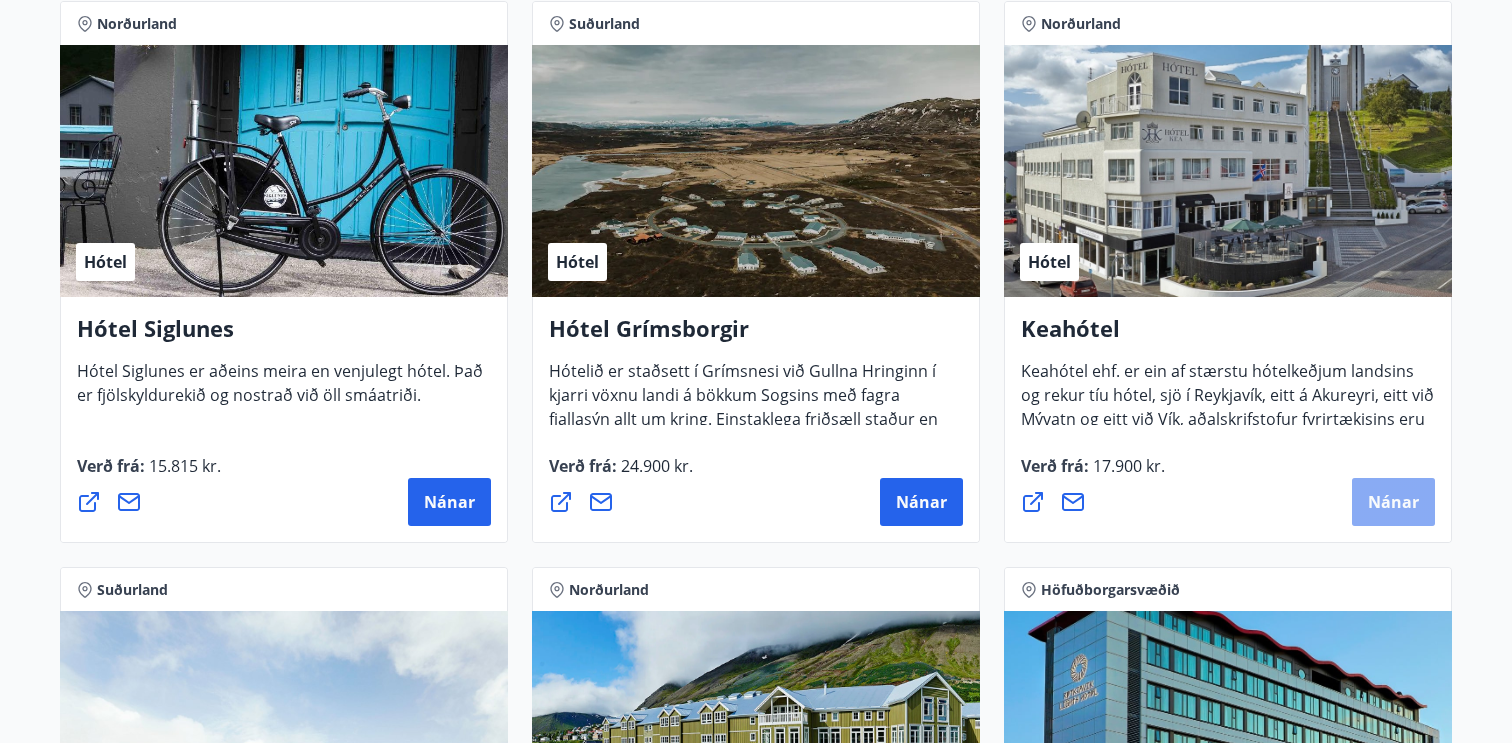 click on "Nánar" at bounding box center (1393, 502) 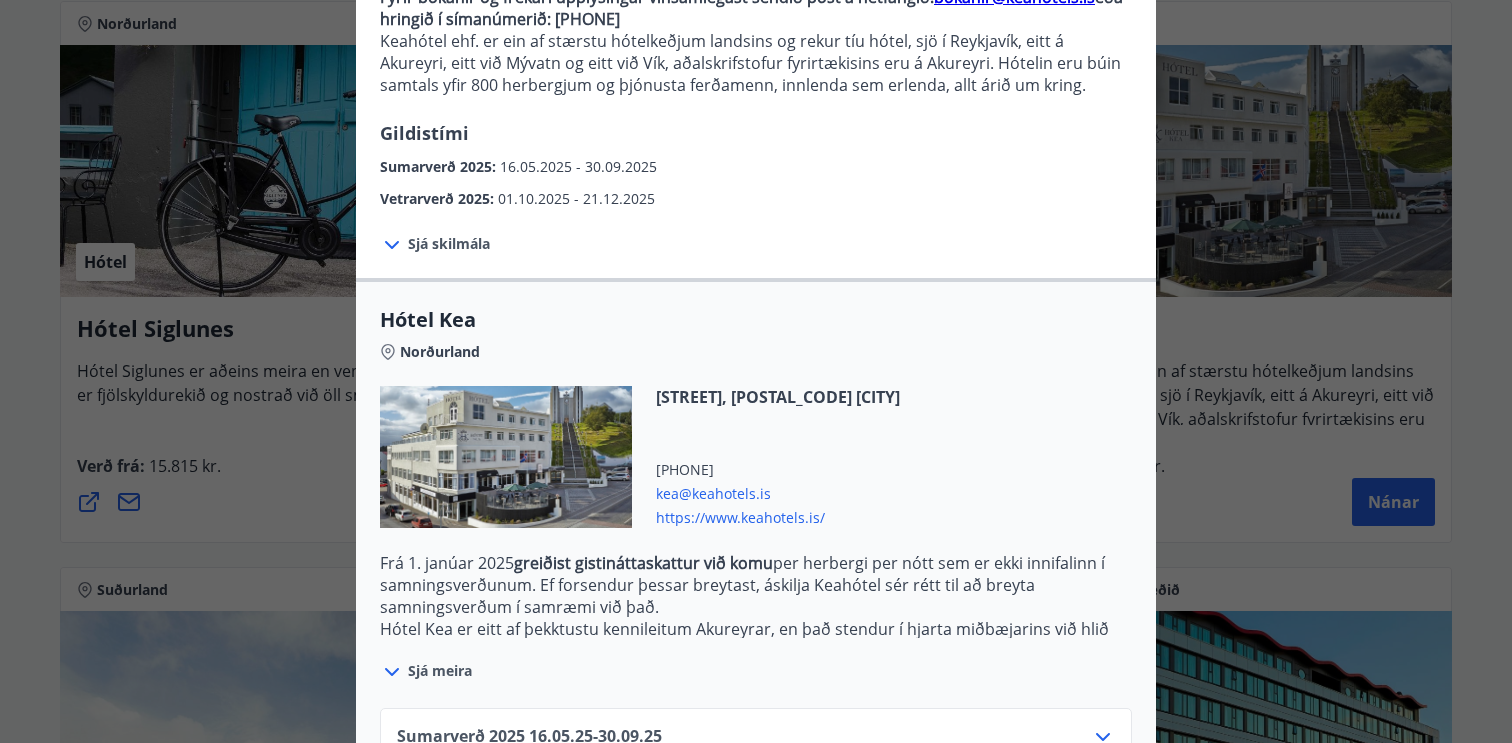 scroll, scrollTop: 360, scrollLeft: 0, axis: vertical 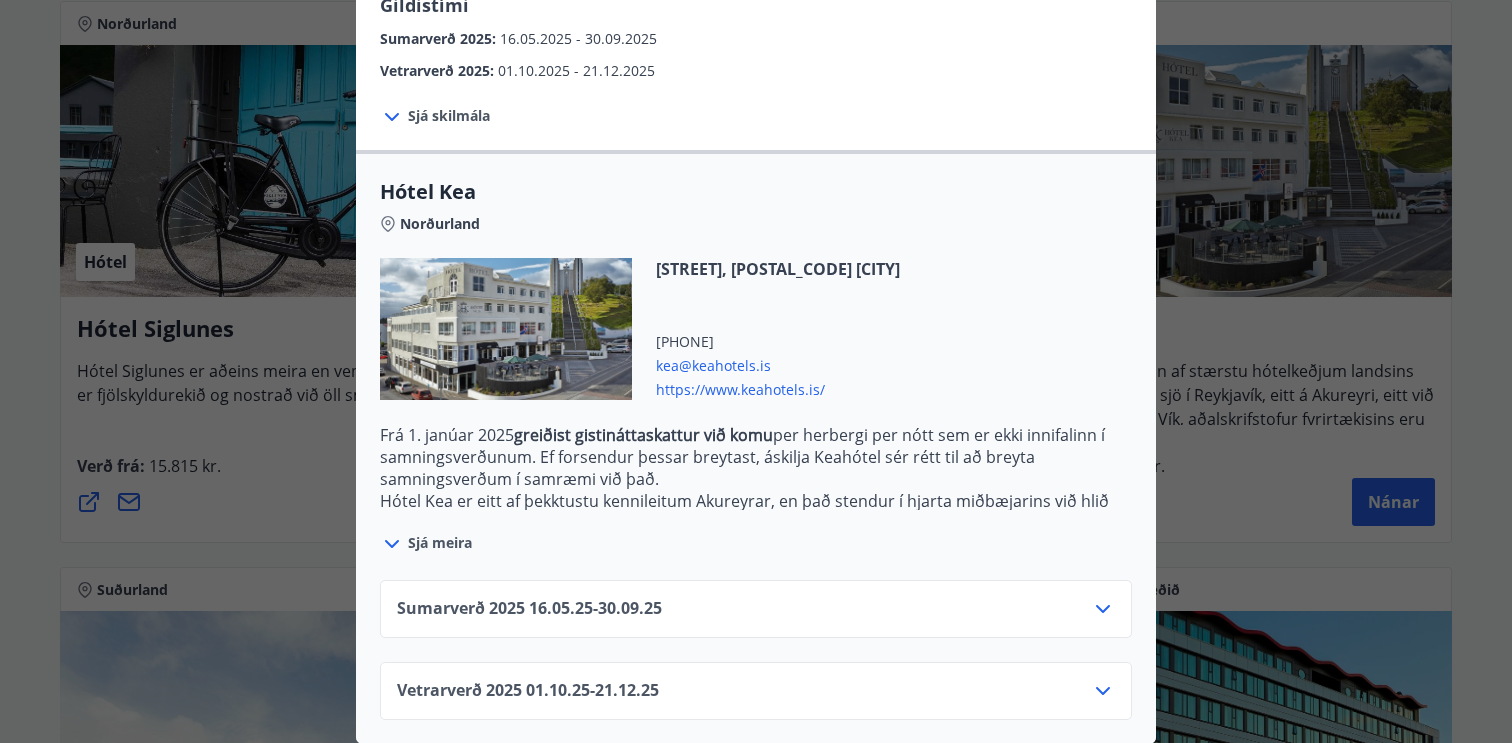 click on "Sjá meira" at bounding box center [756, 533] 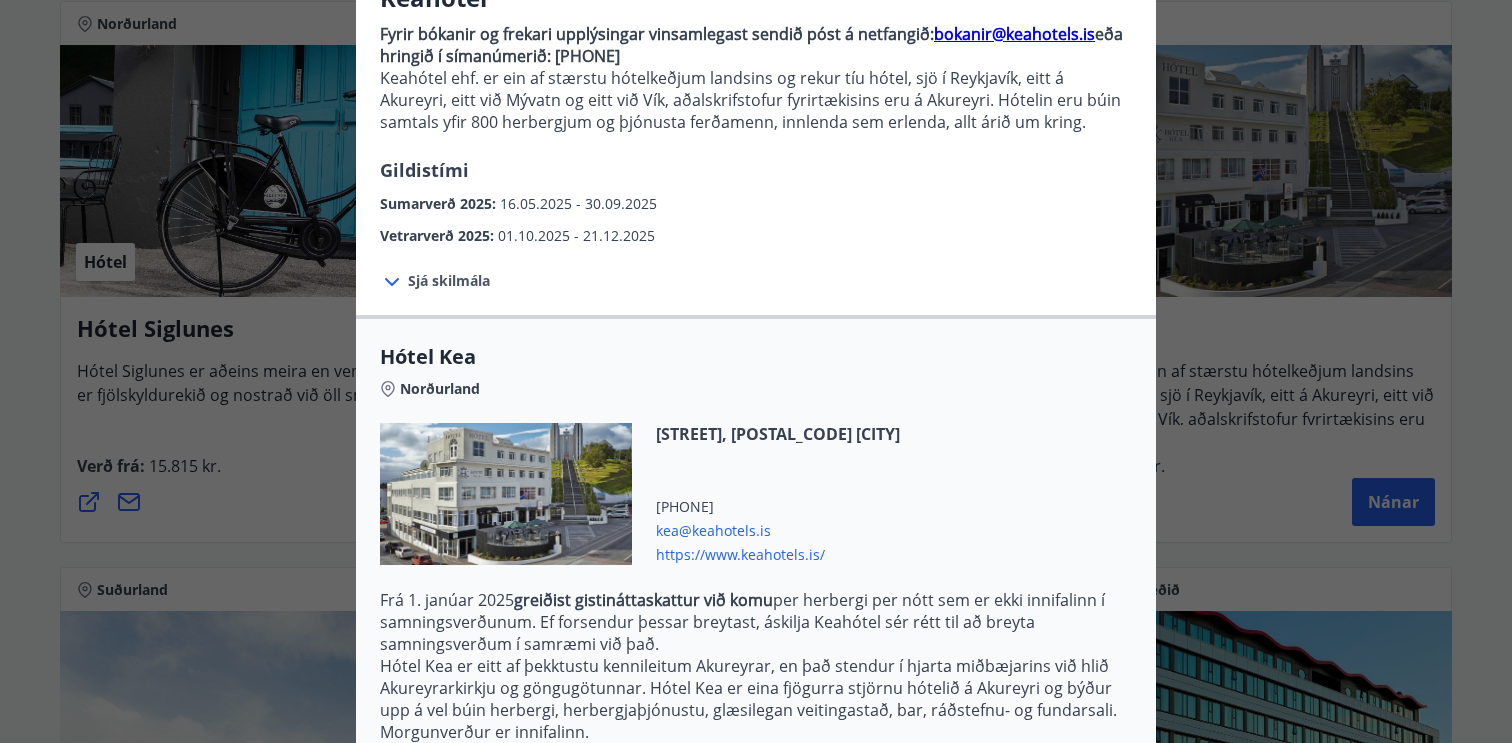 scroll, scrollTop: 0, scrollLeft: 0, axis: both 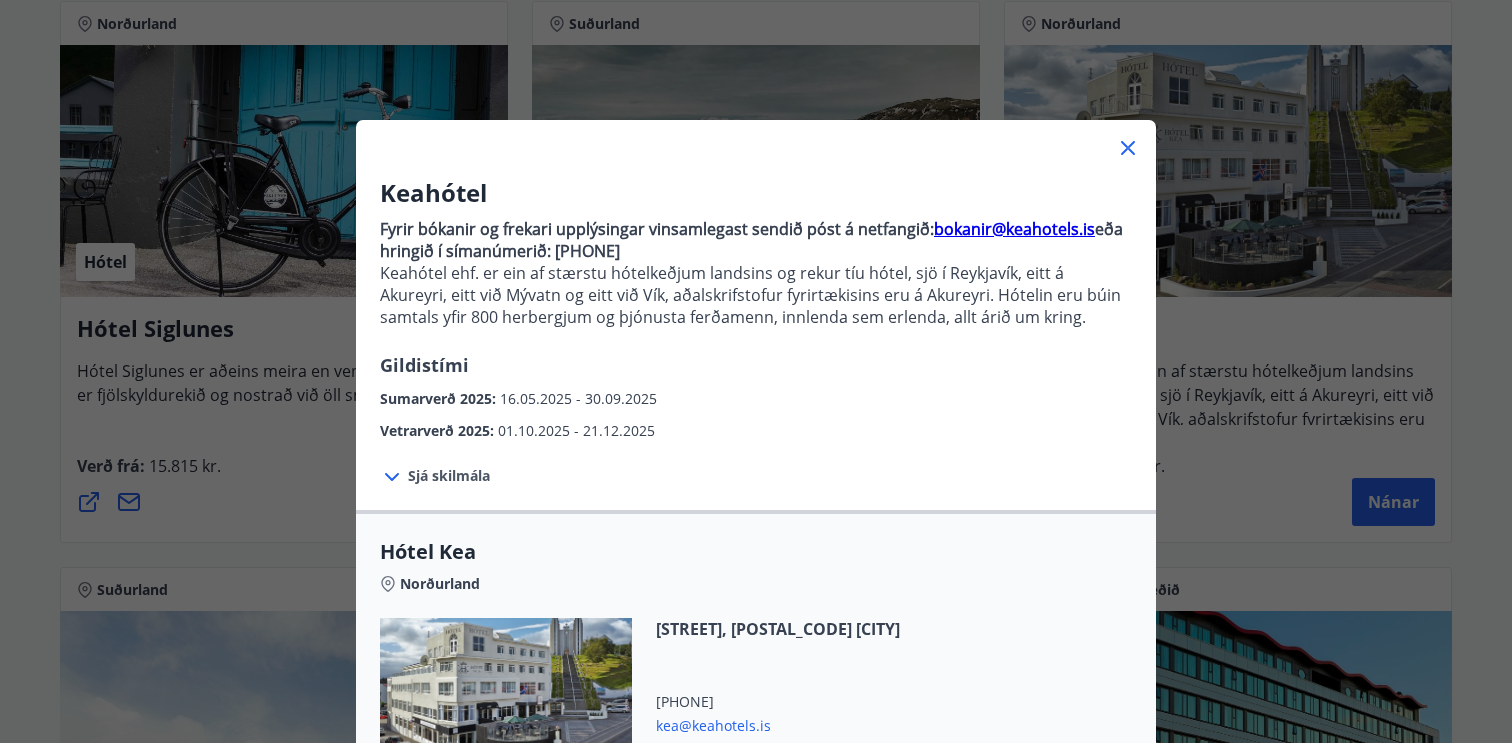 click at bounding box center [756, 140] 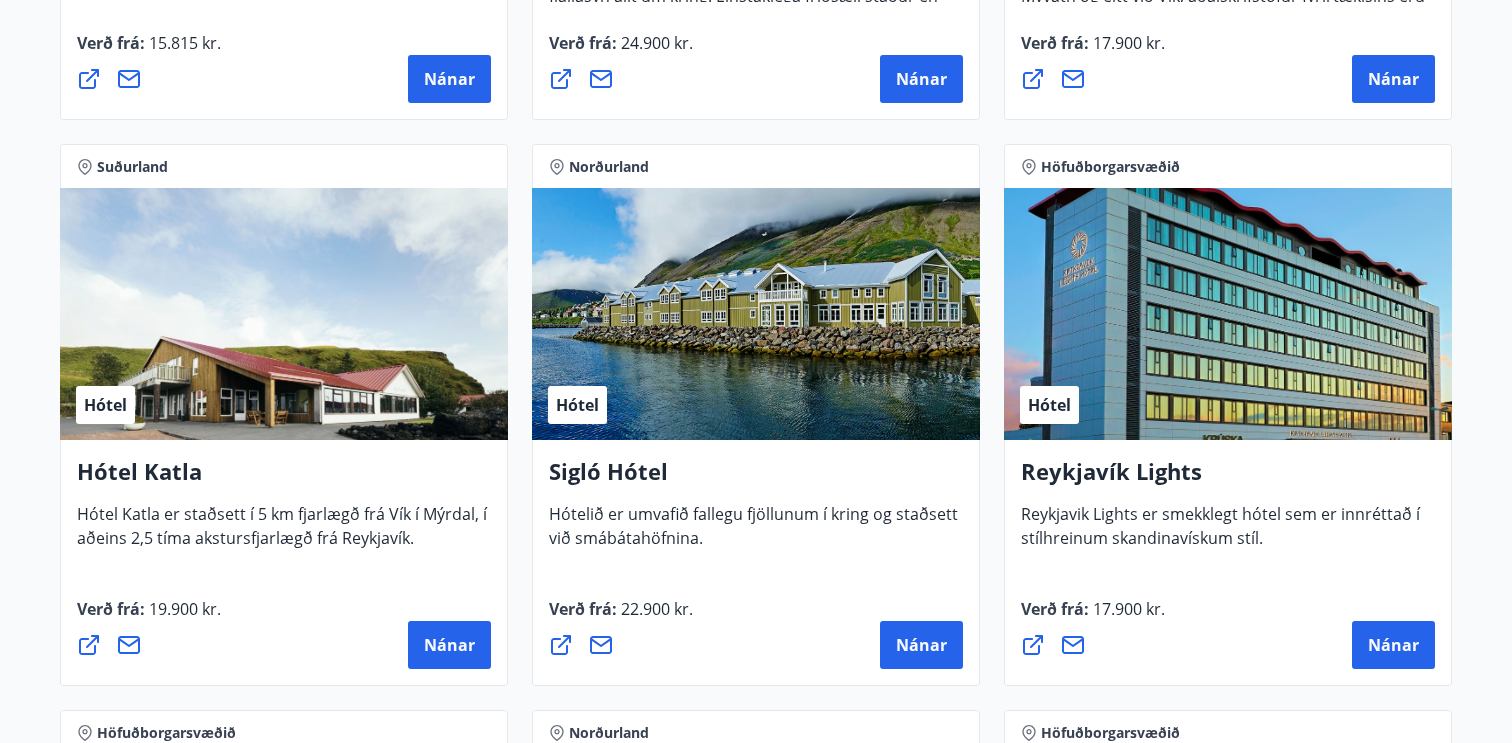 scroll, scrollTop: 1376, scrollLeft: 0, axis: vertical 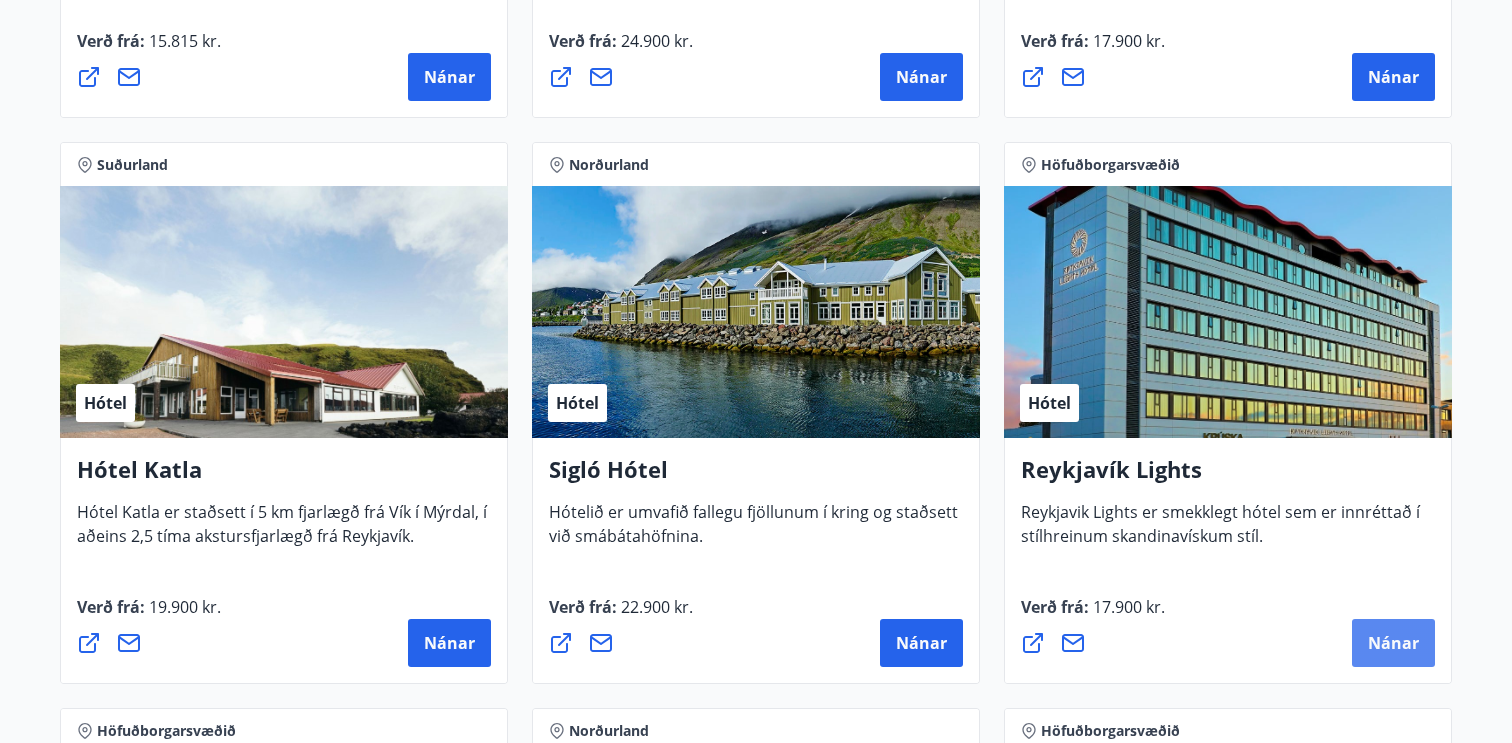 click on "Nánar" at bounding box center (1393, 643) 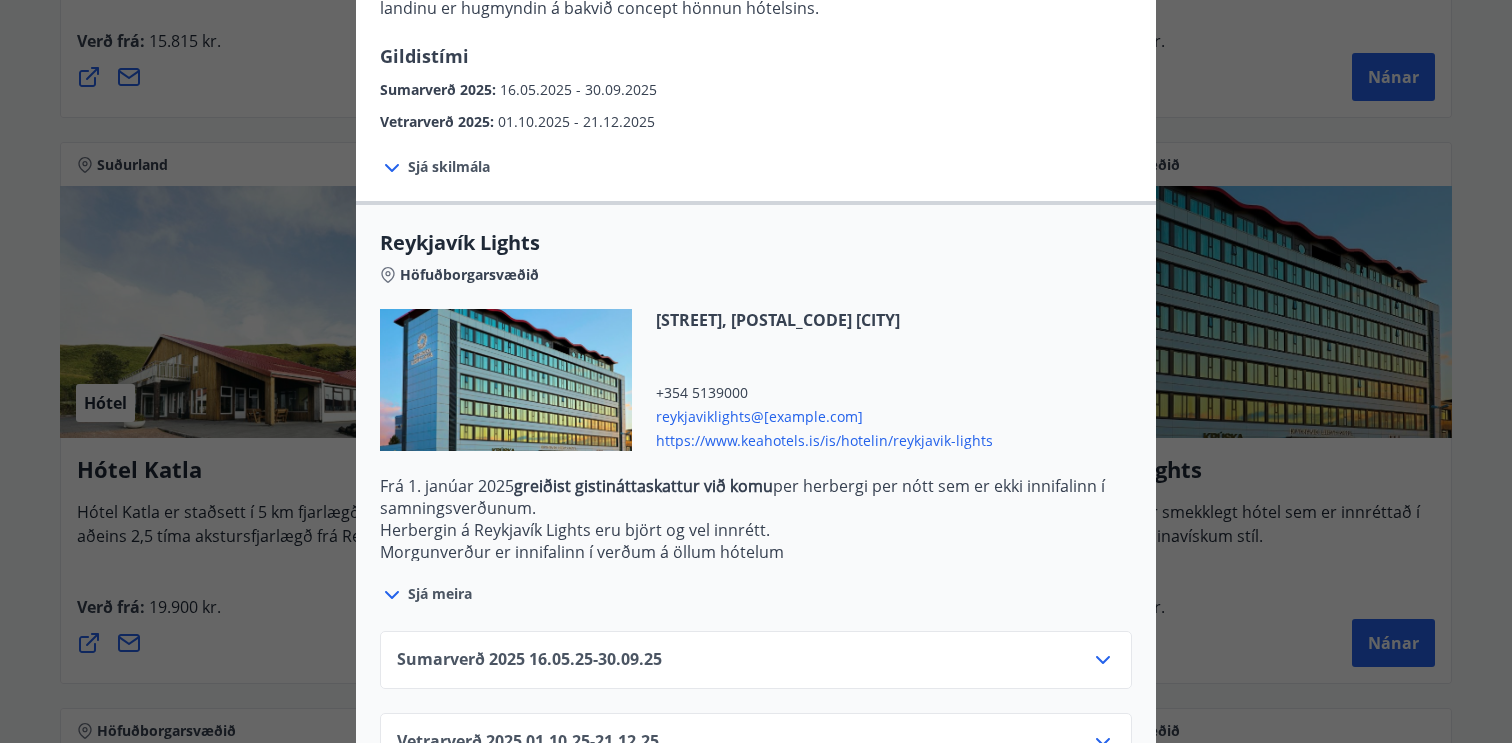 scroll, scrollTop: 502, scrollLeft: 0, axis: vertical 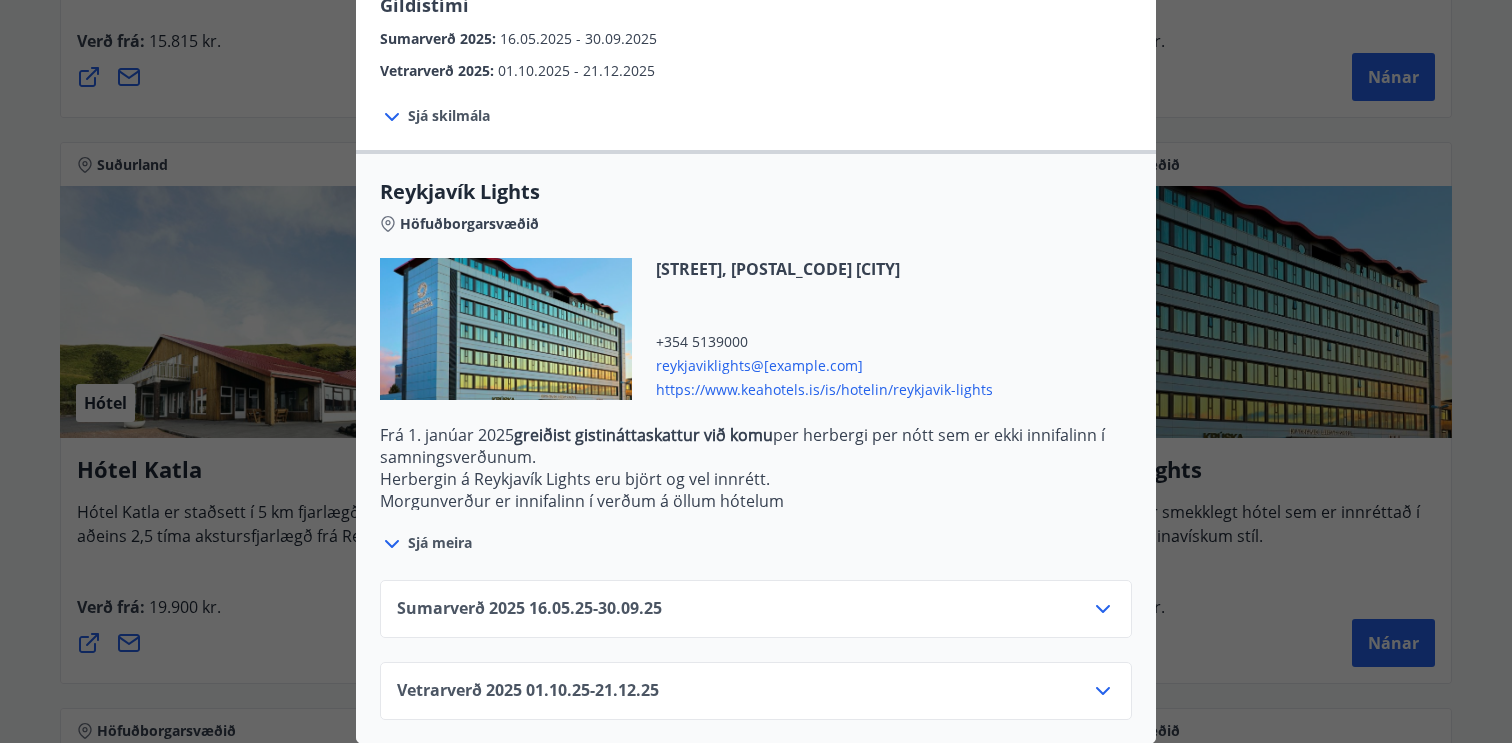 click on "Sumarverð 2025   16.05.25  -  30.09.25" at bounding box center [756, 617] 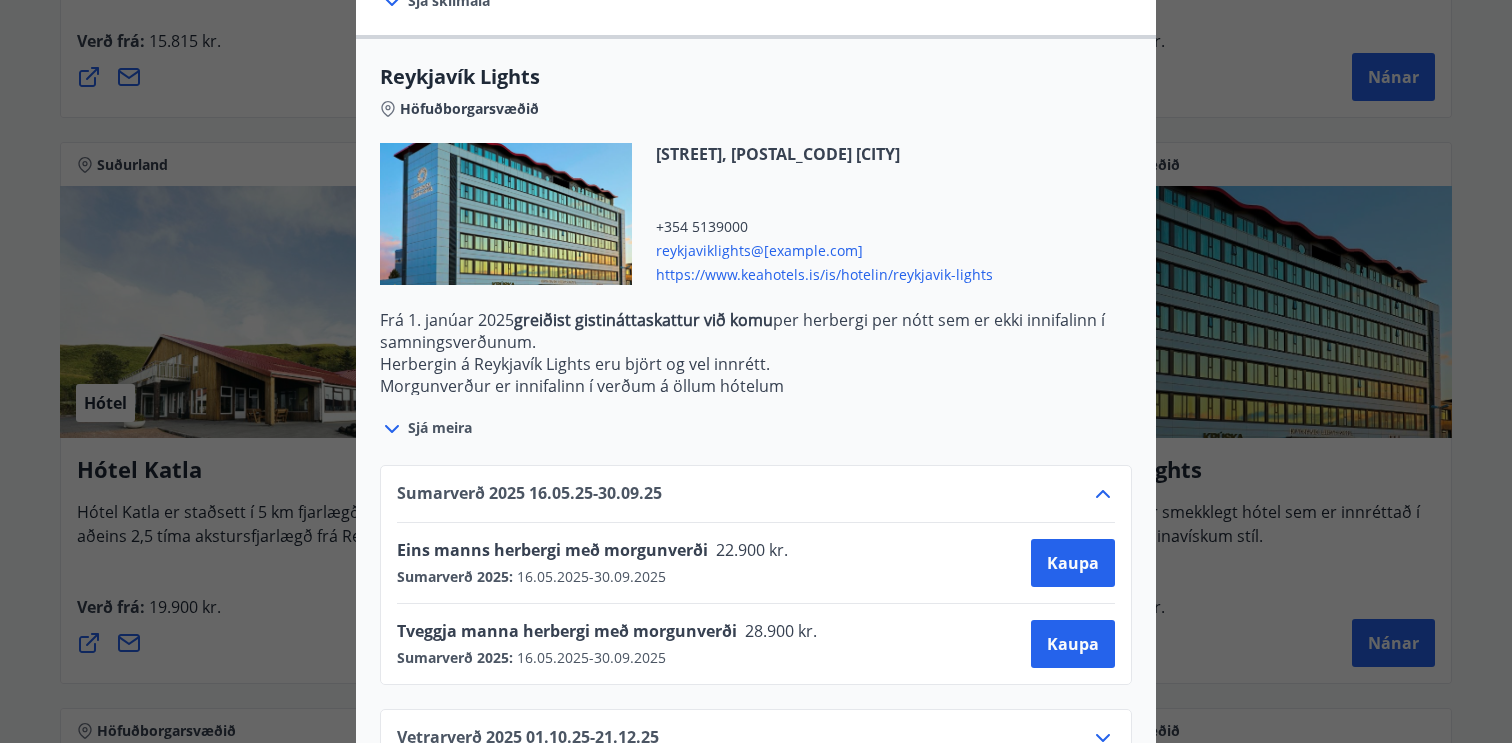 scroll, scrollTop: 634, scrollLeft: 0, axis: vertical 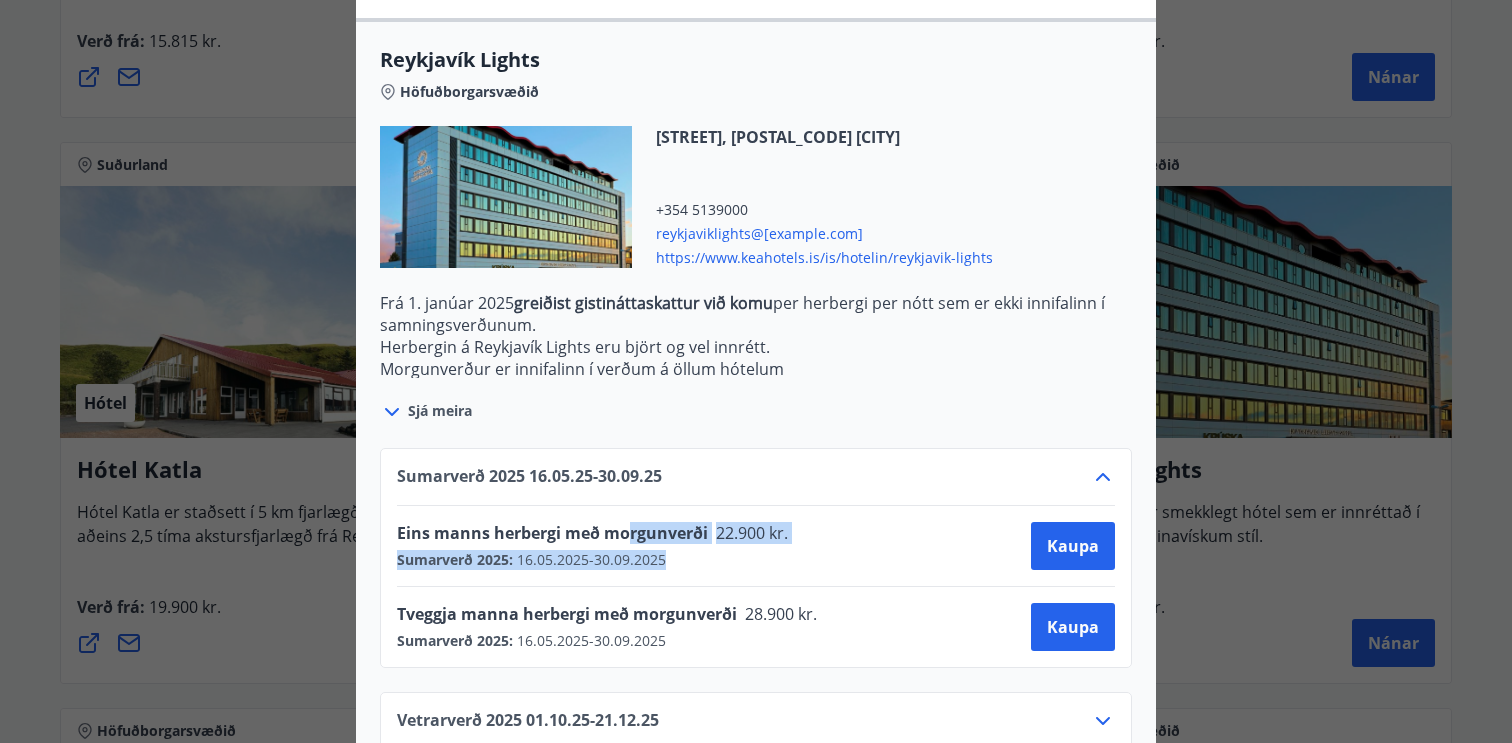 drag, startPoint x: 624, startPoint y: 541, endPoint x: 793, endPoint y: 563, distance: 170.42593 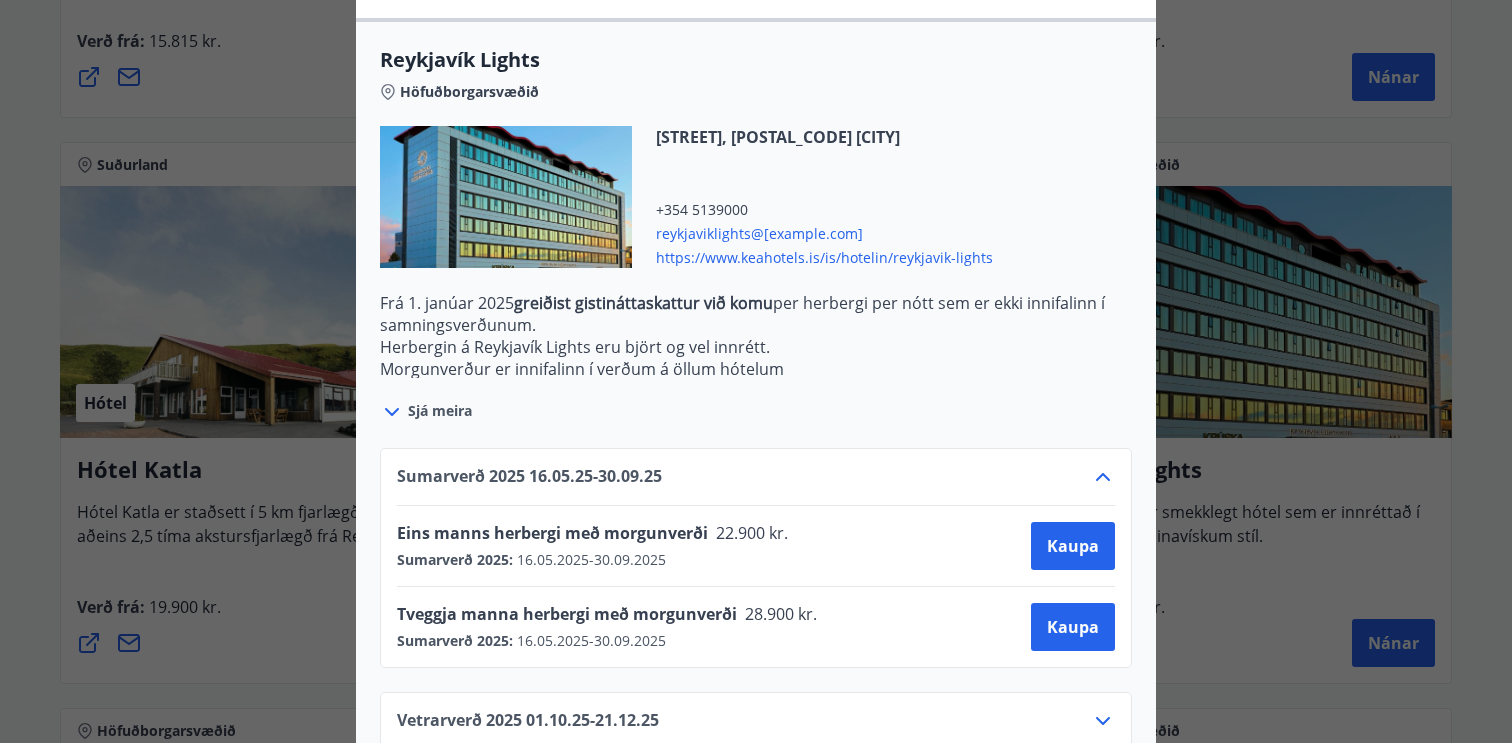 click on "22.900 kr." at bounding box center (750, 533) 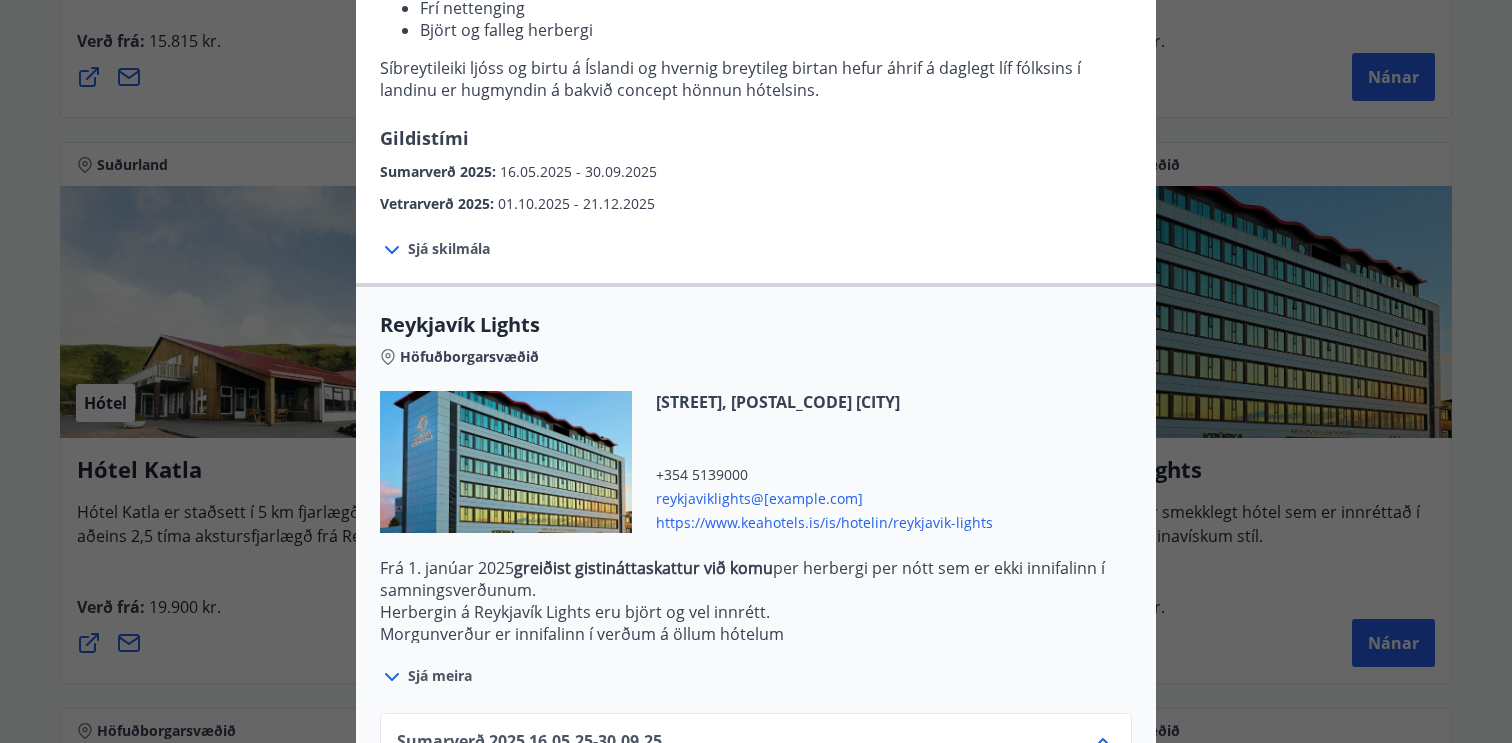 scroll, scrollTop: 127, scrollLeft: 0, axis: vertical 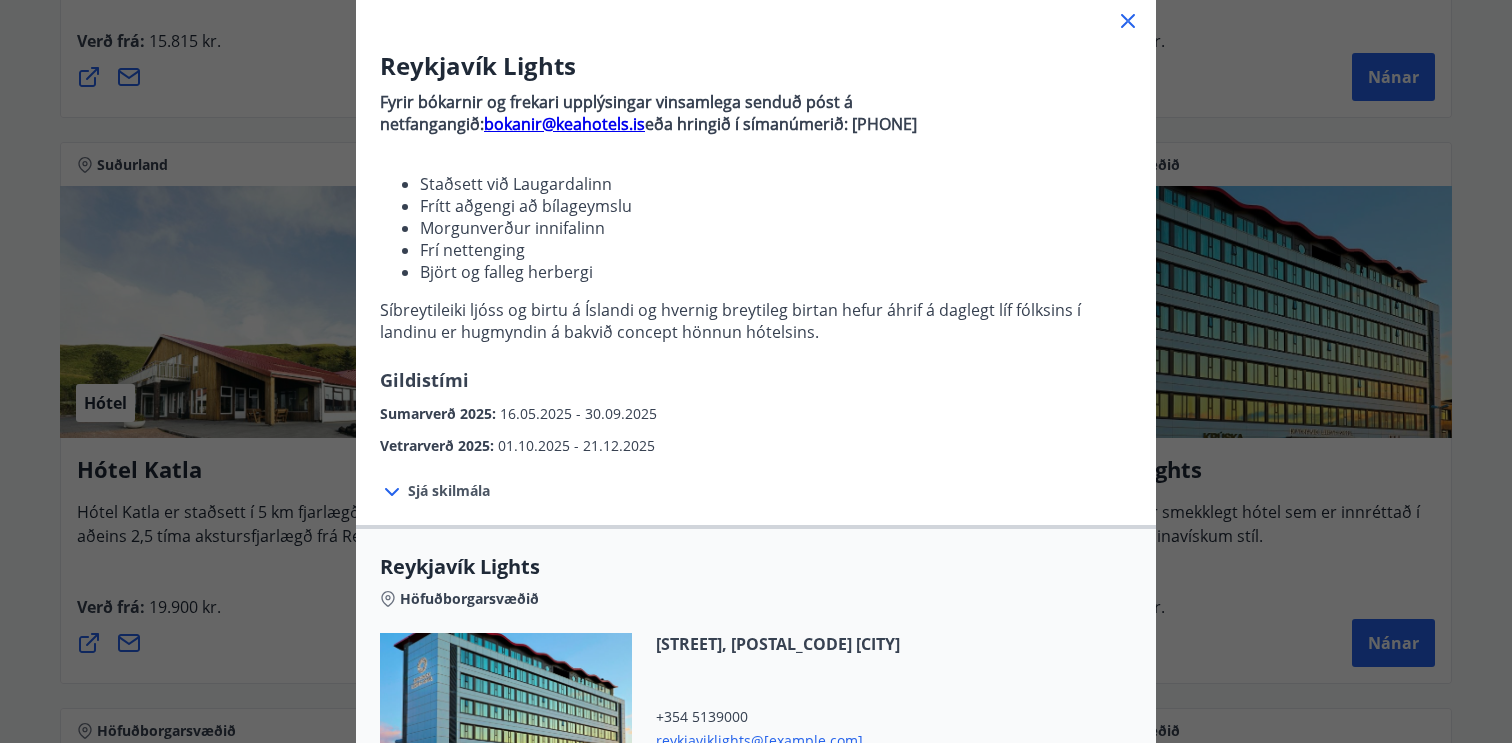 click 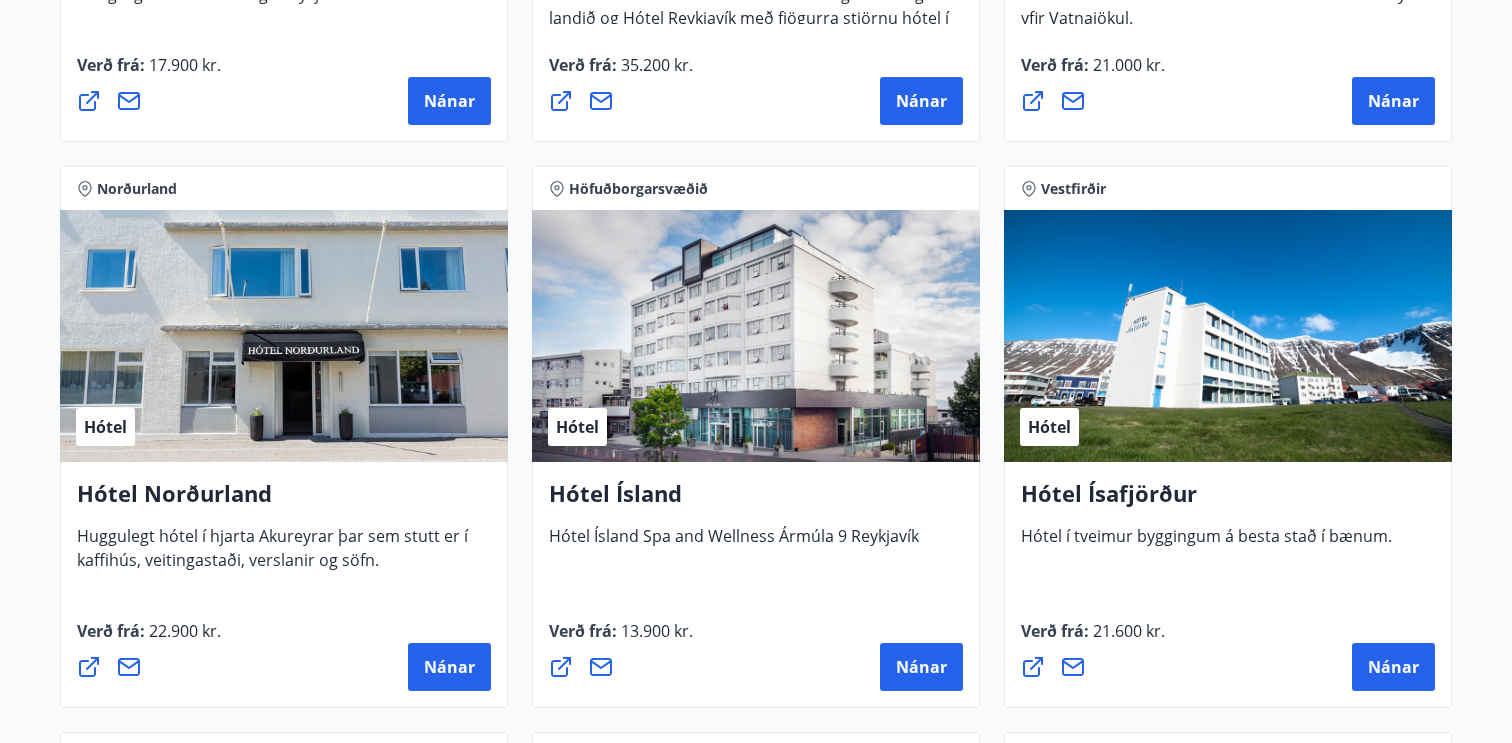 scroll, scrollTop: 3053, scrollLeft: 0, axis: vertical 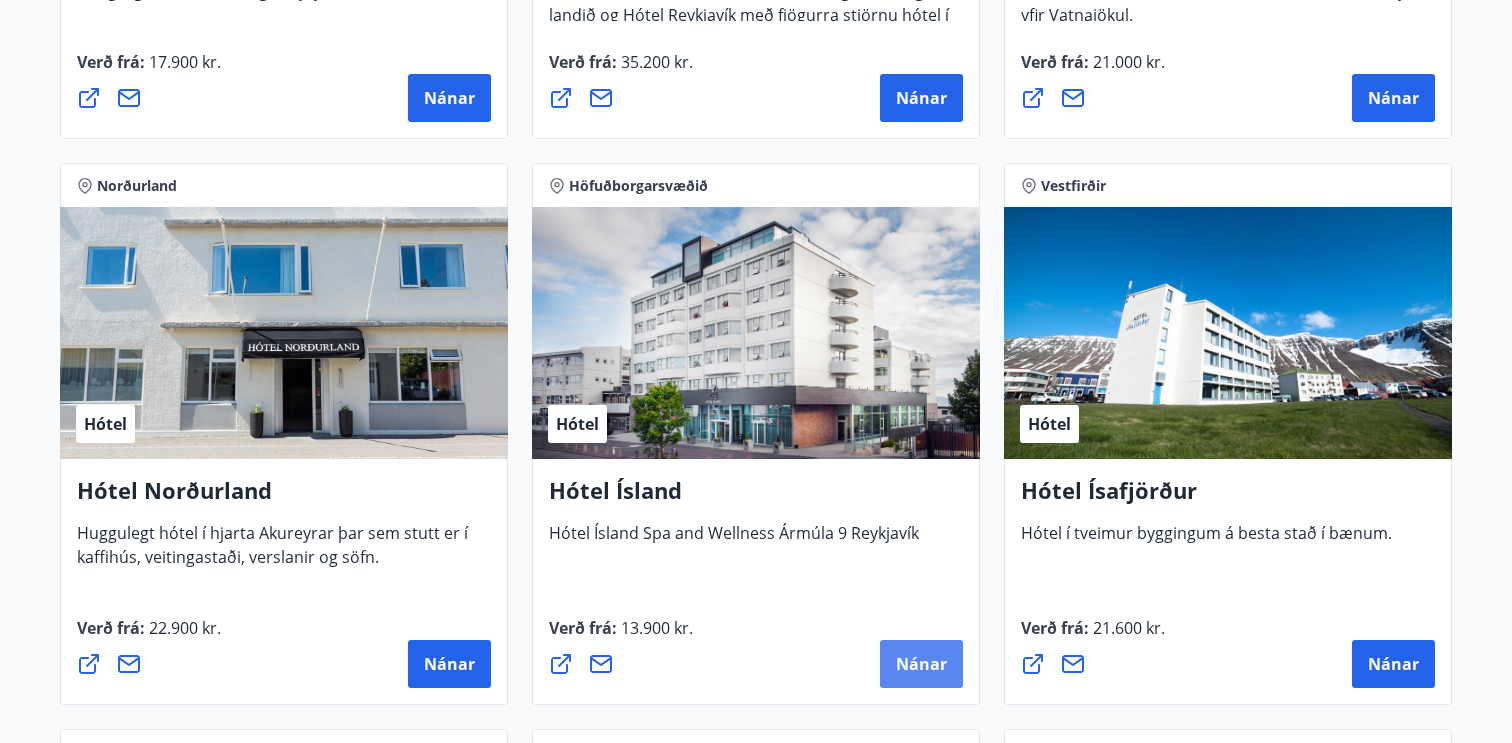 click on "Nánar" at bounding box center (921, 664) 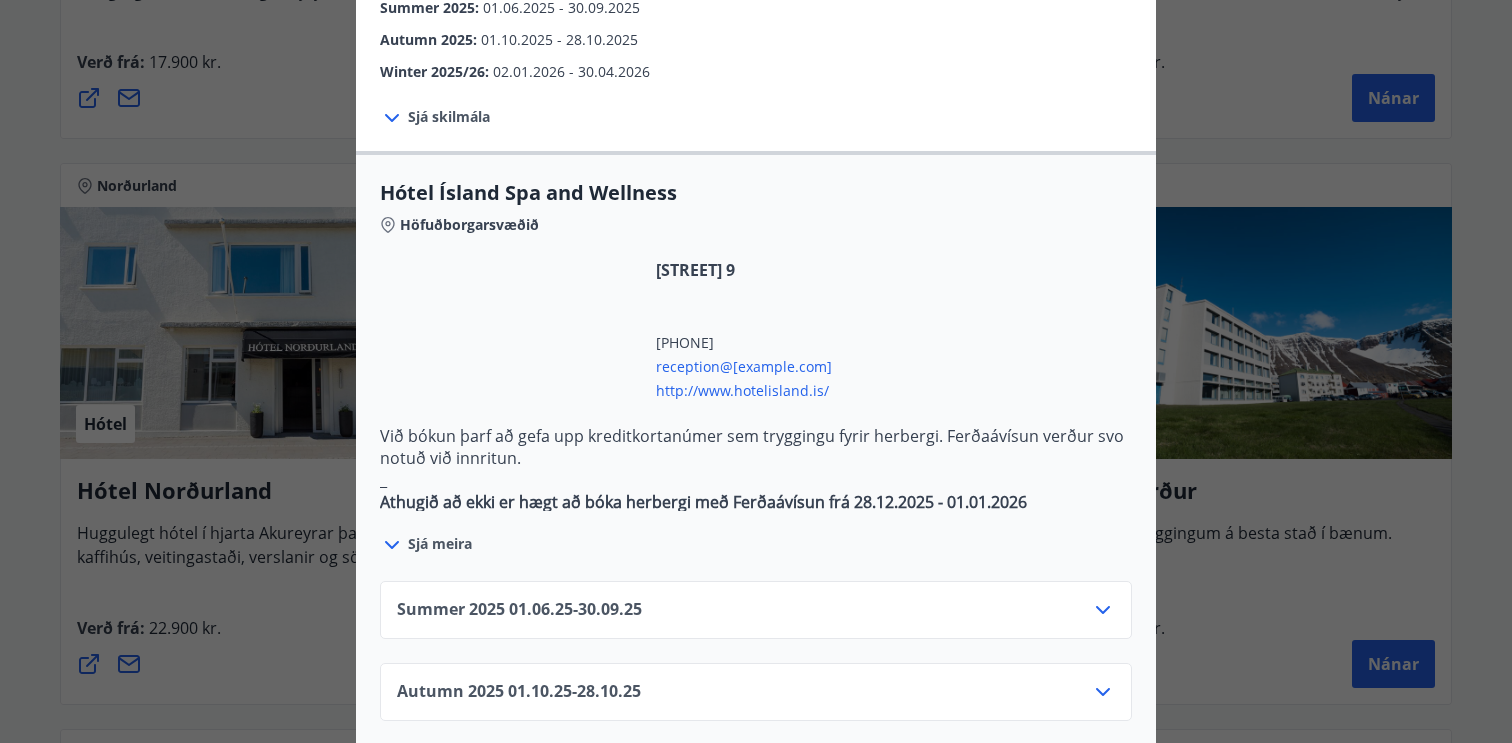 scroll, scrollTop: 937, scrollLeft: 0, axis: vertical 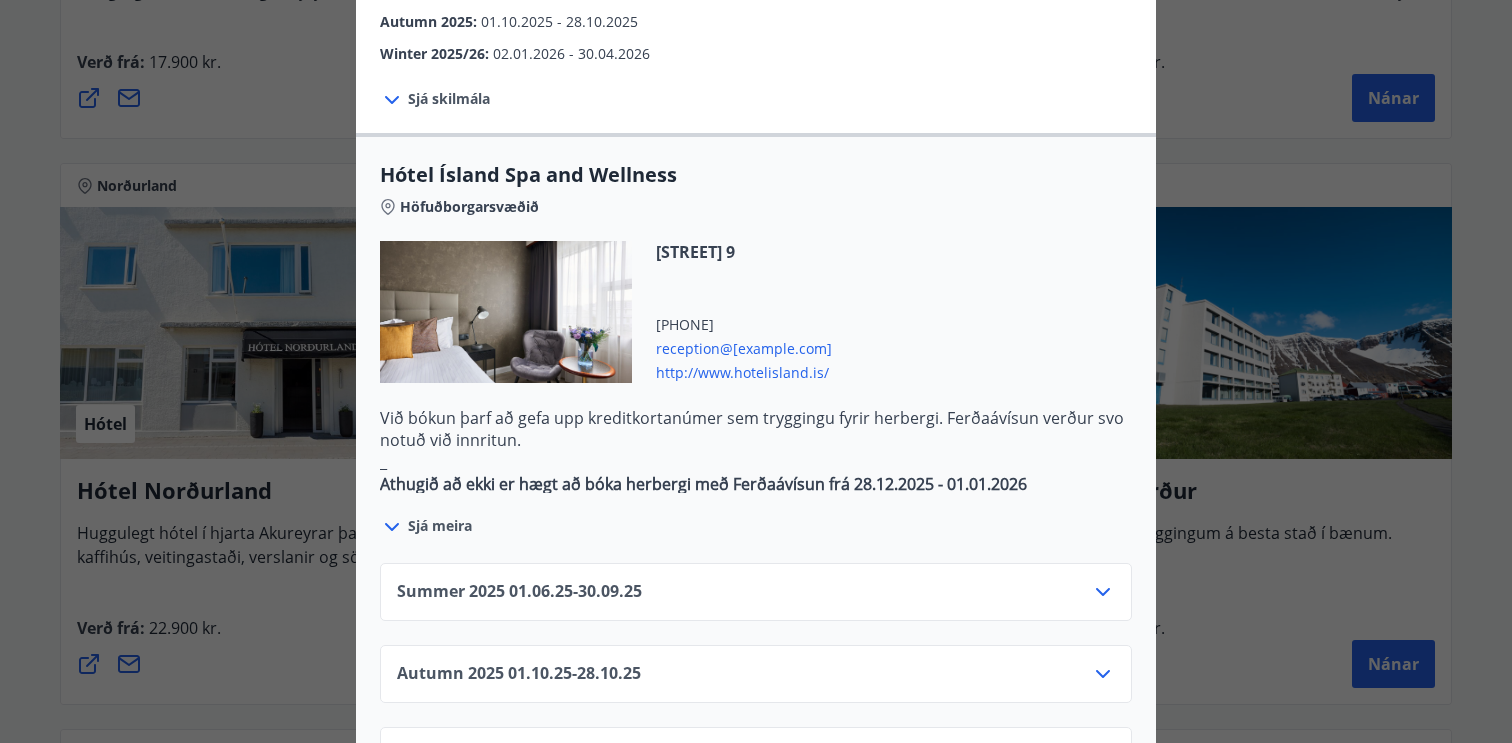 click 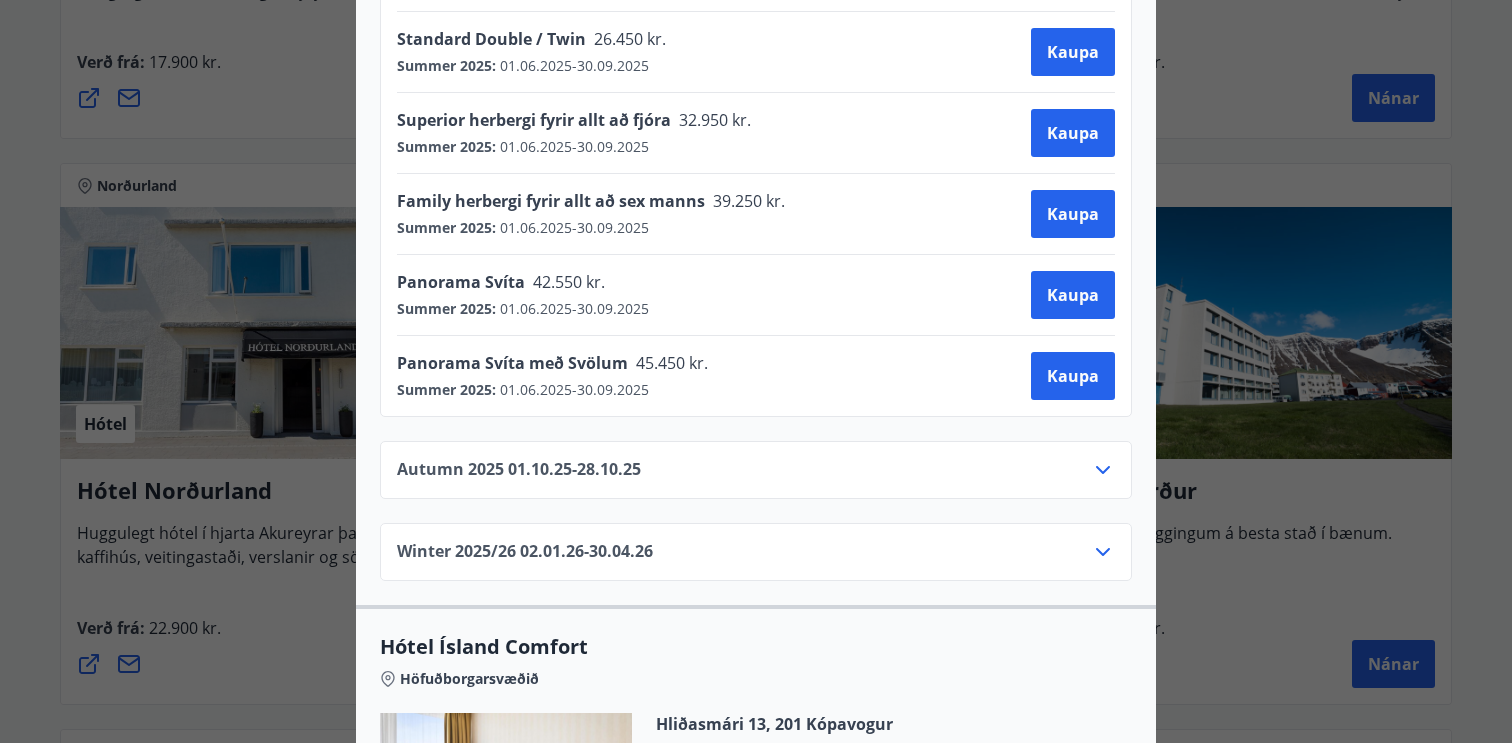 scroll, scrollTop: 1665, scrollLeft: 0, axis: vertical 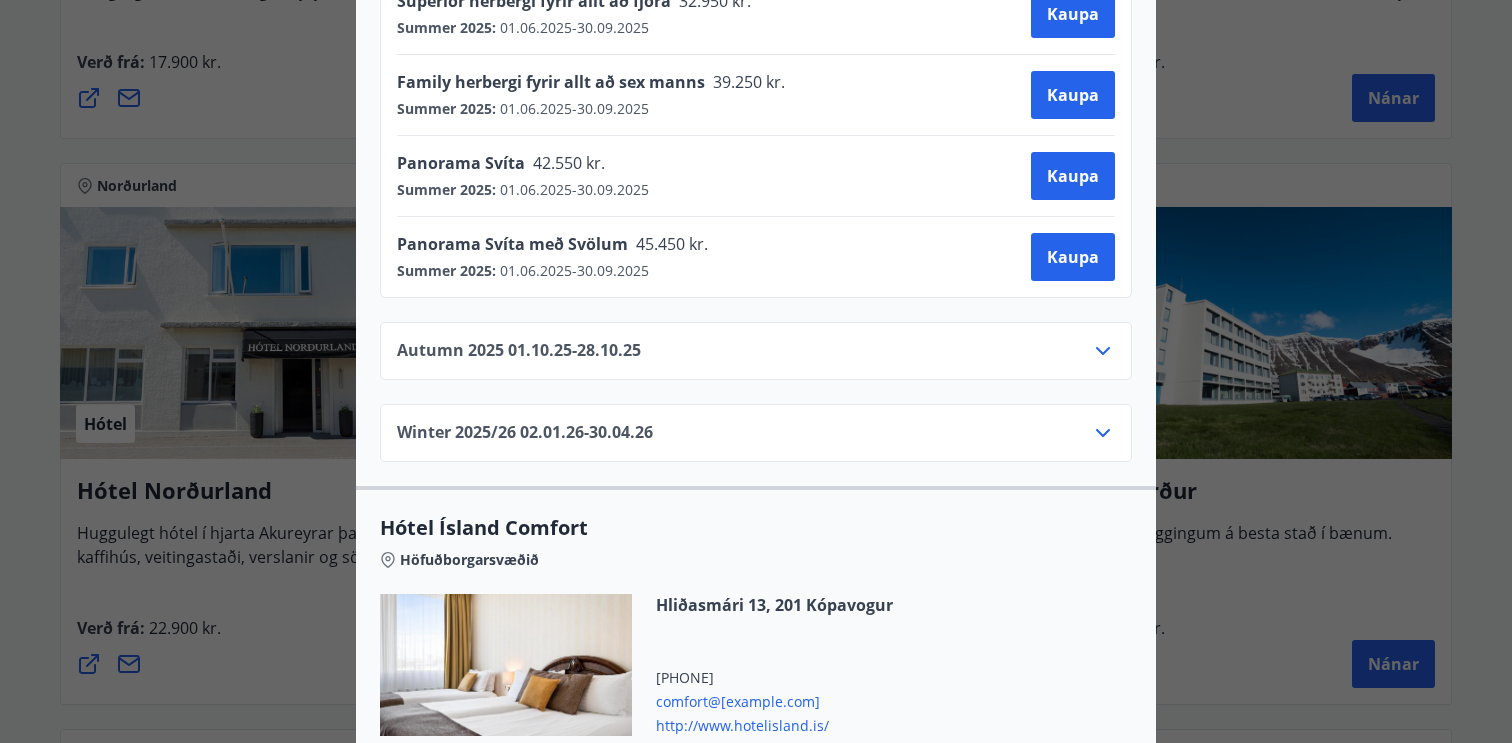 click 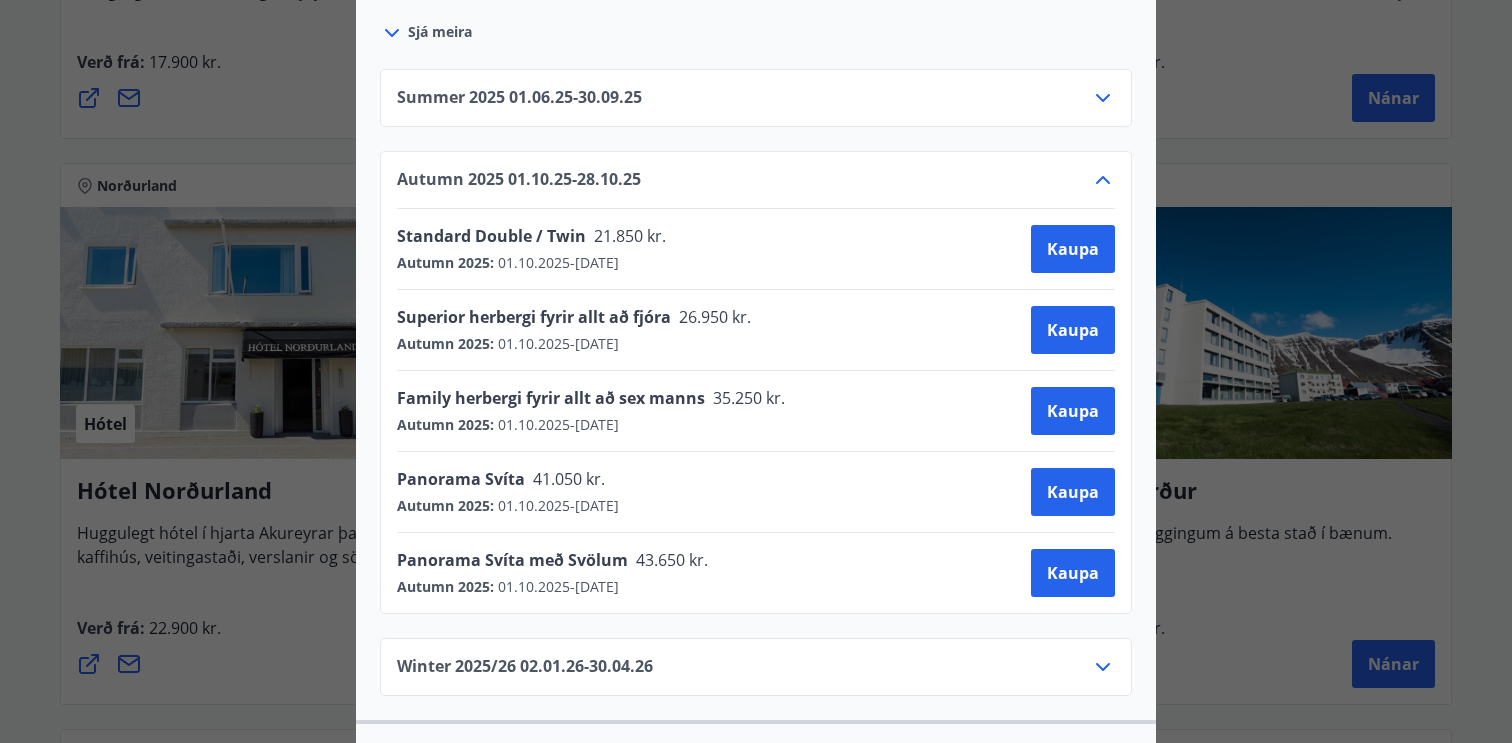 scroll, scrollTop: 1418, scrollLeft: 0, axis: vertical 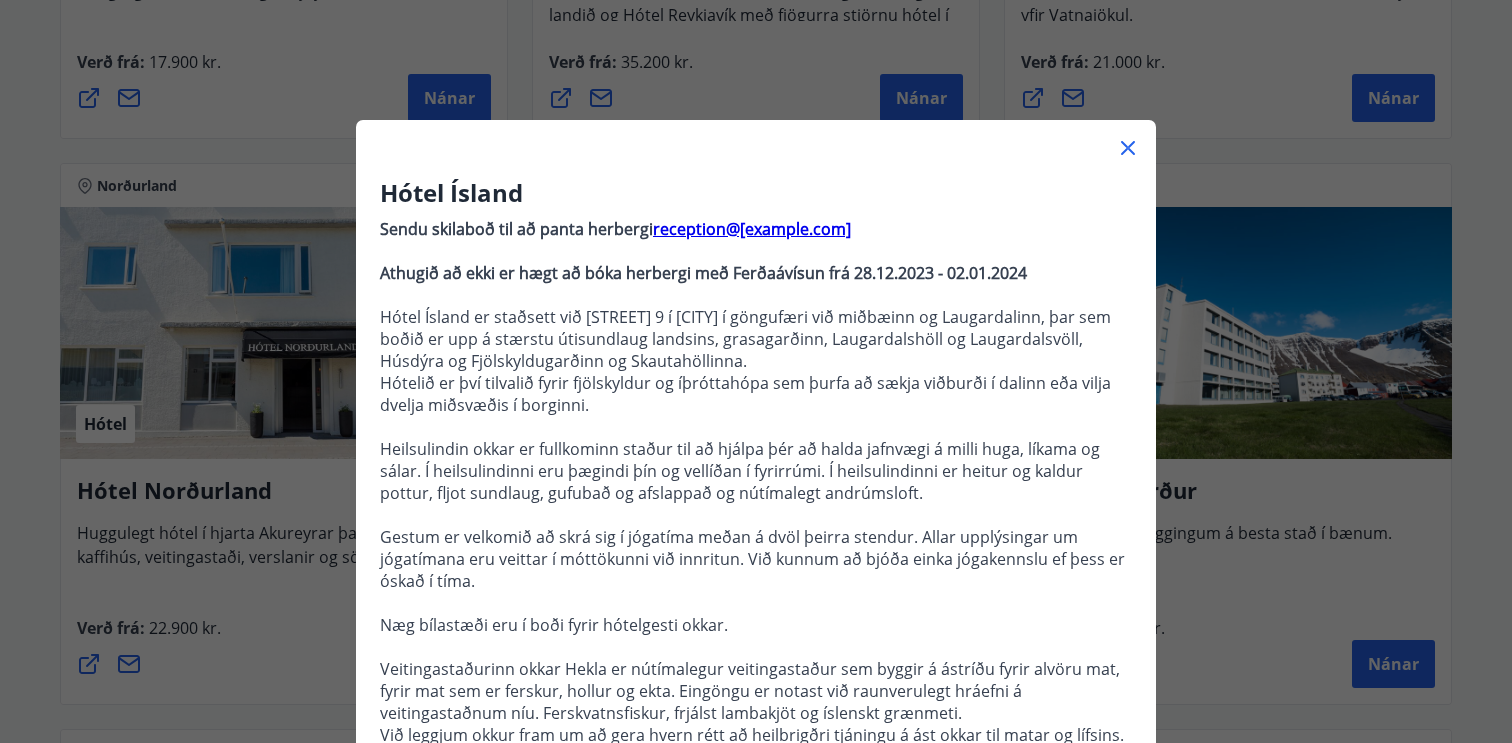 click 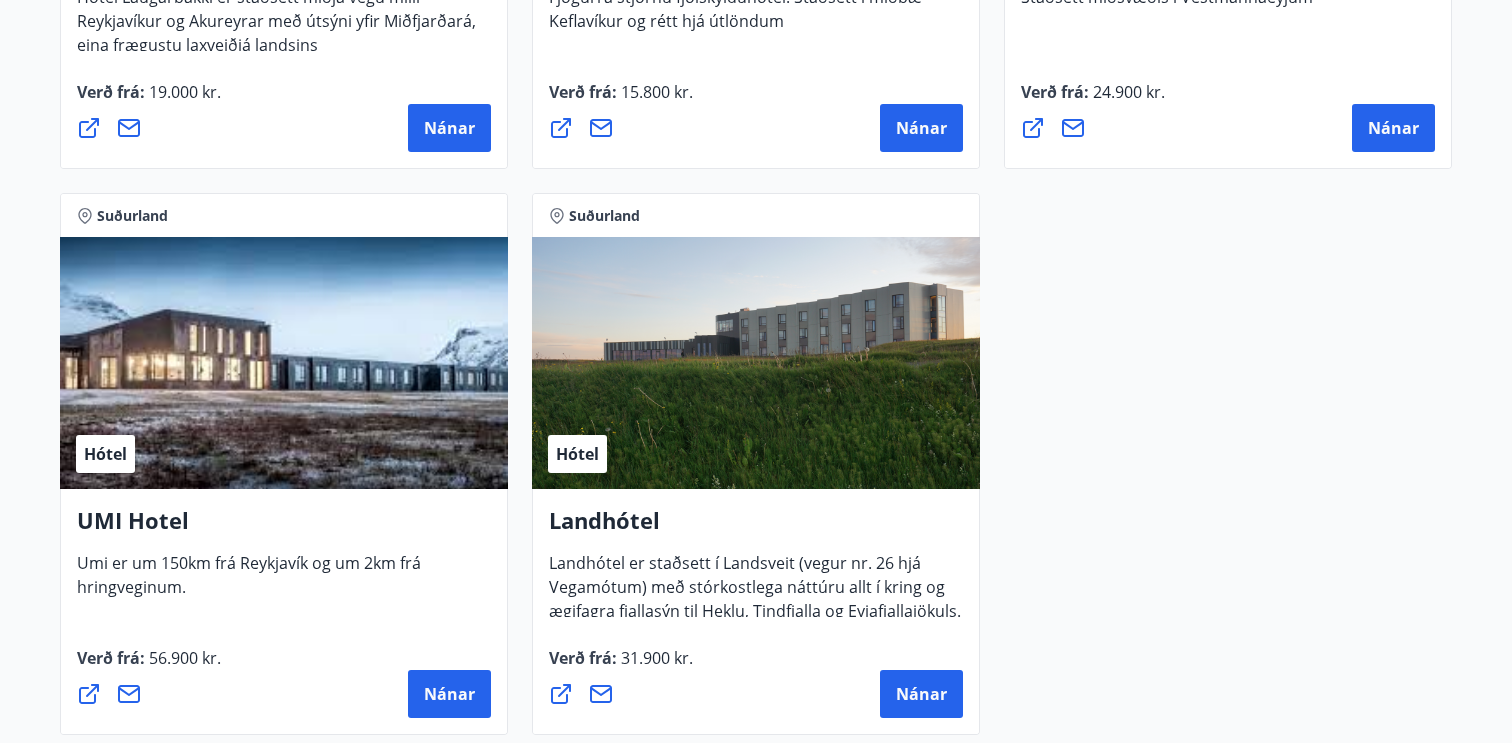 scroll, scrollTop: 5286, scrollLeft: 0, axis: vertical 